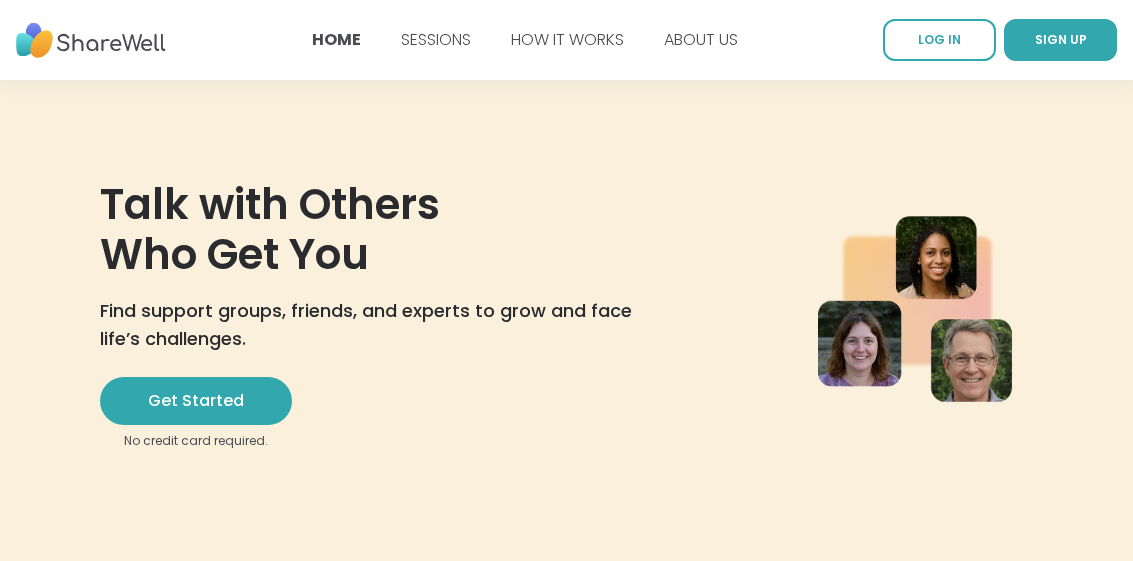 scroll, scrollTop: 0, scrollLeft: 0, axis: both 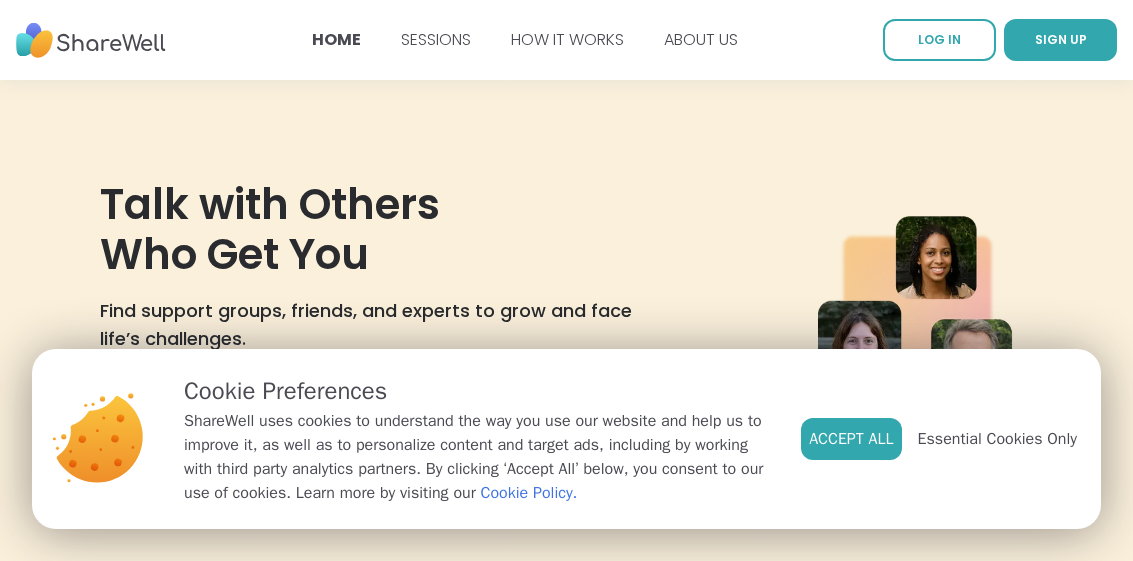 click on "LOG IN" at bounding box center (939, 39) 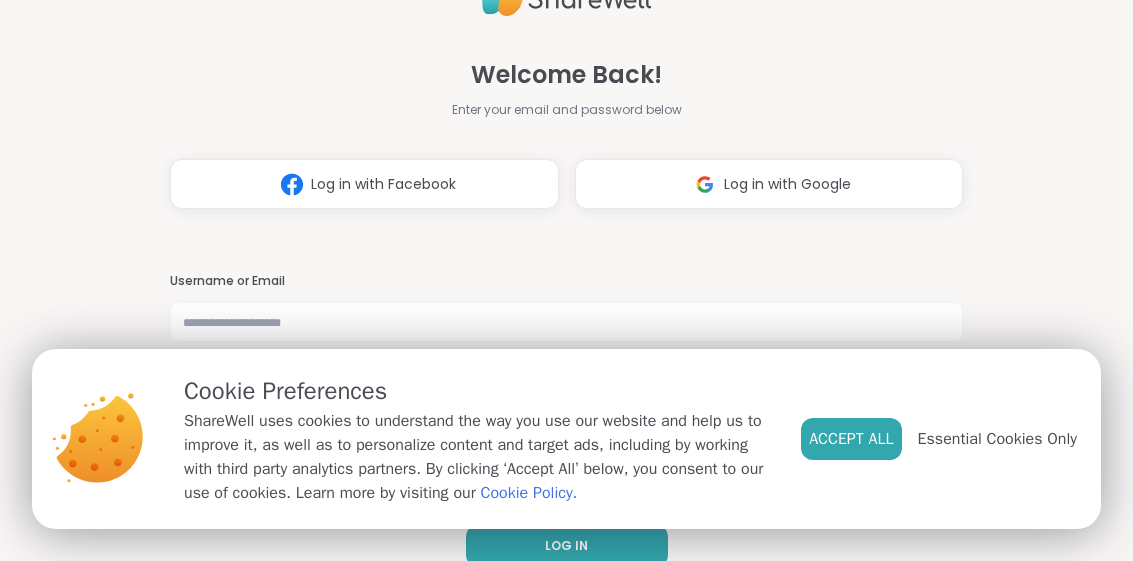 click on "Accept All" at bounding box center [851, 439] 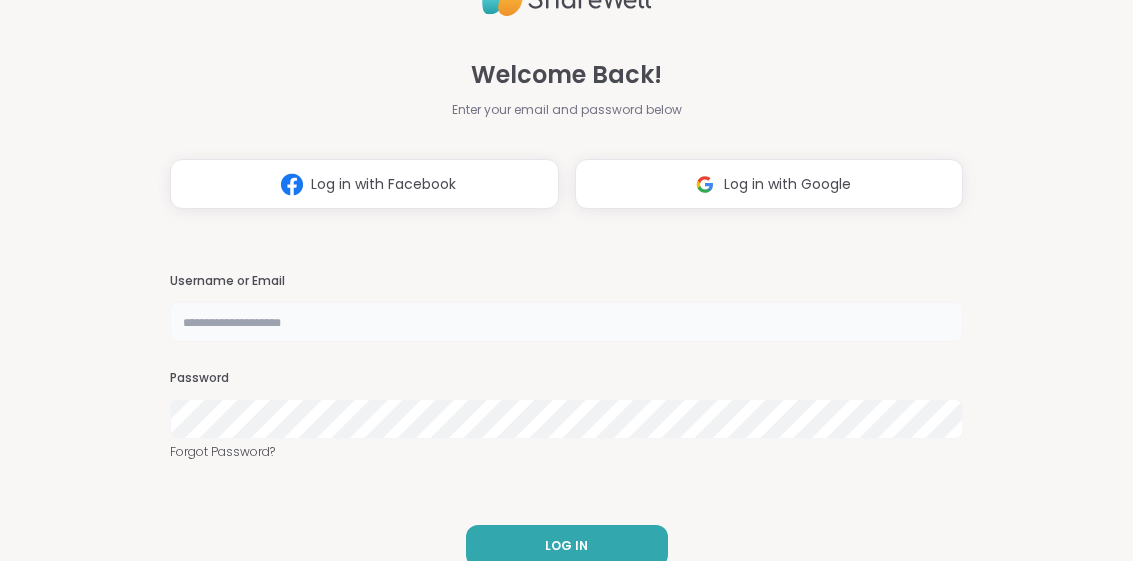 click at bounding box center (566, 322) 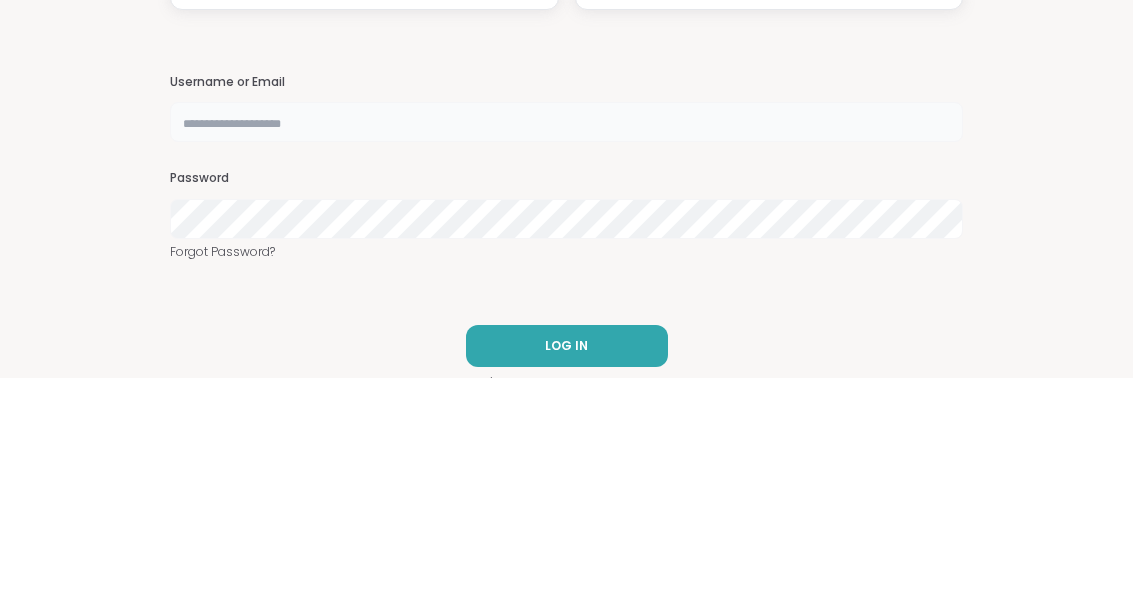 type on "*****" 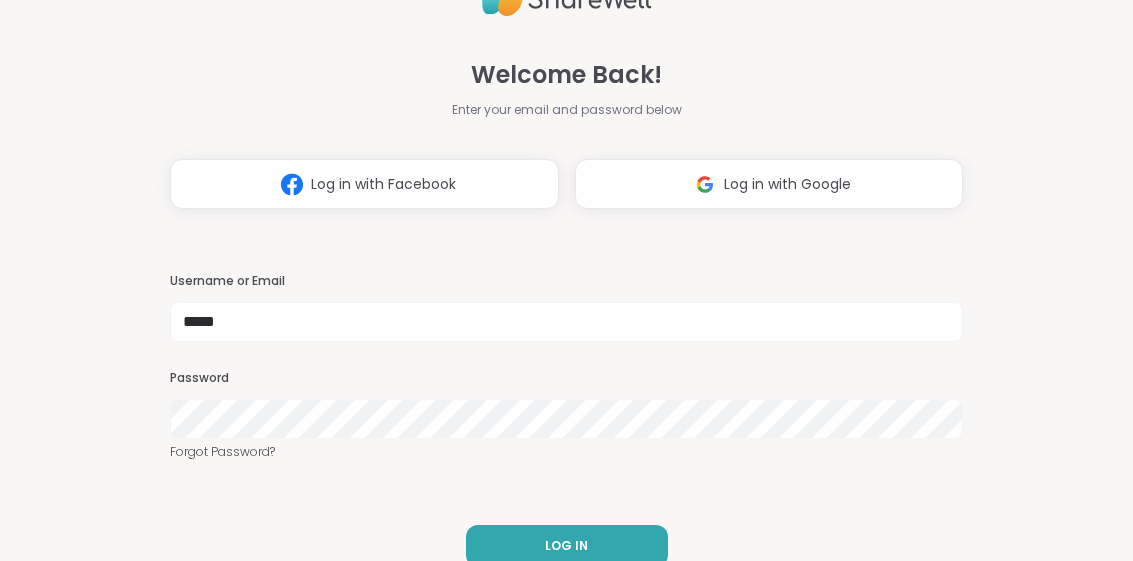 click on "LOG IN" at bounding box center (567, 546) 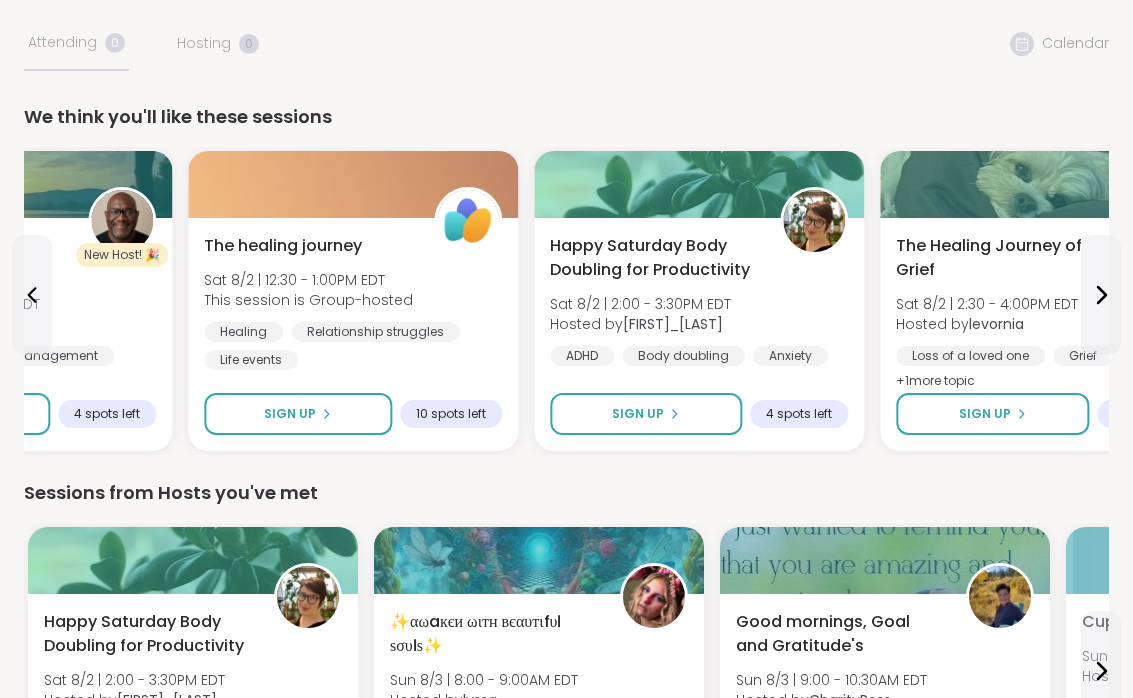 scroll, scrollTop: 190, scrollLeft: 0, axis: vertical 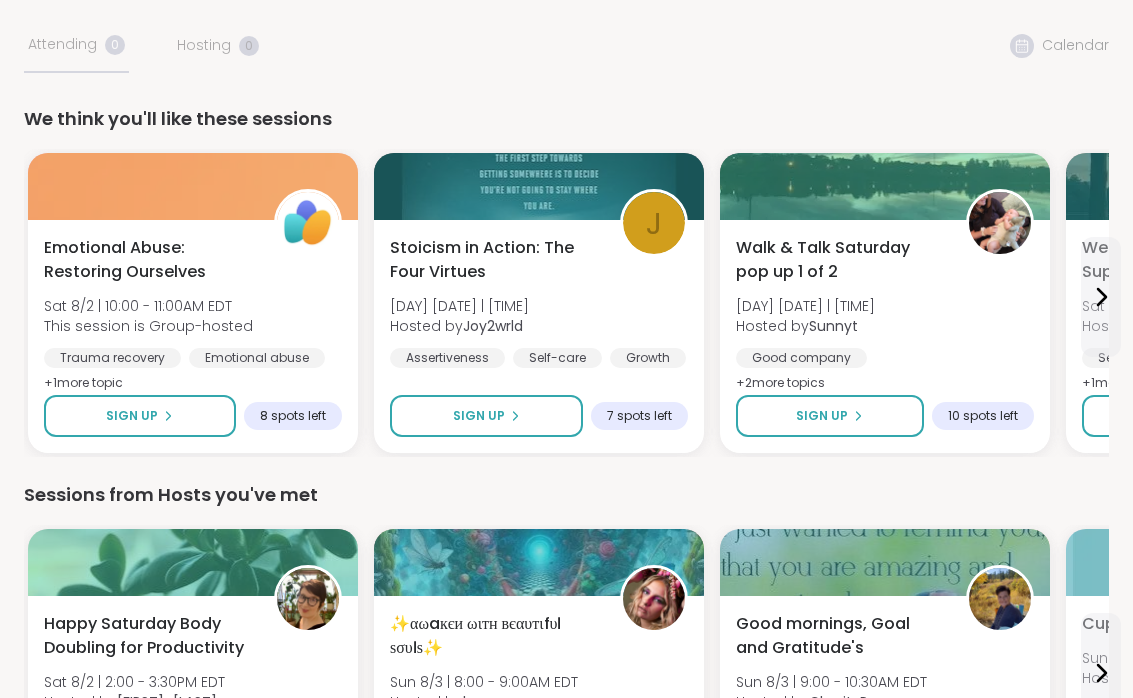 click on "Sign Up" at bounding box center [140, 416] 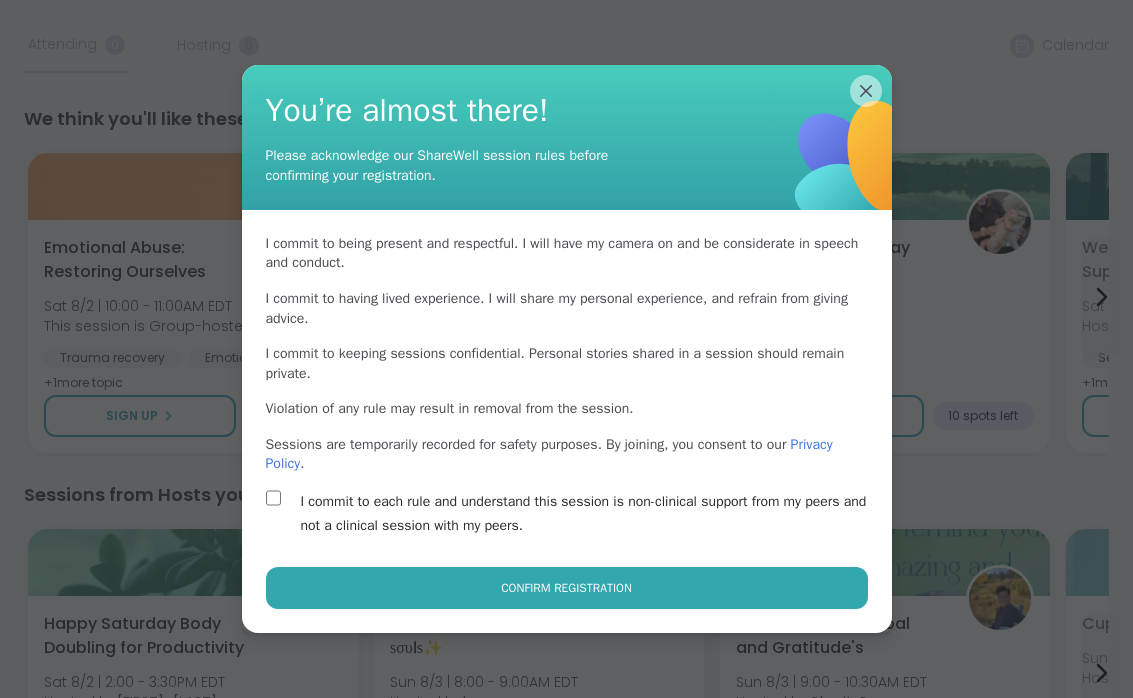 click on "Confirm Registration" at bounding box center [567, 588] 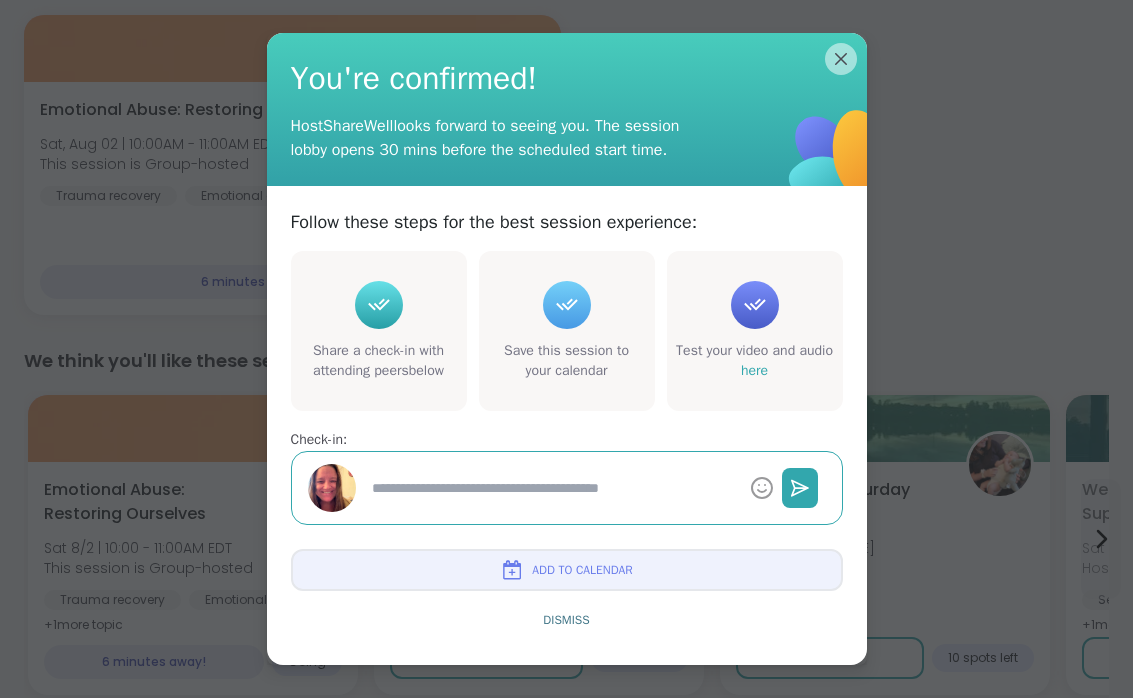 click on "Dismiss" at bounding box center (566, 620) 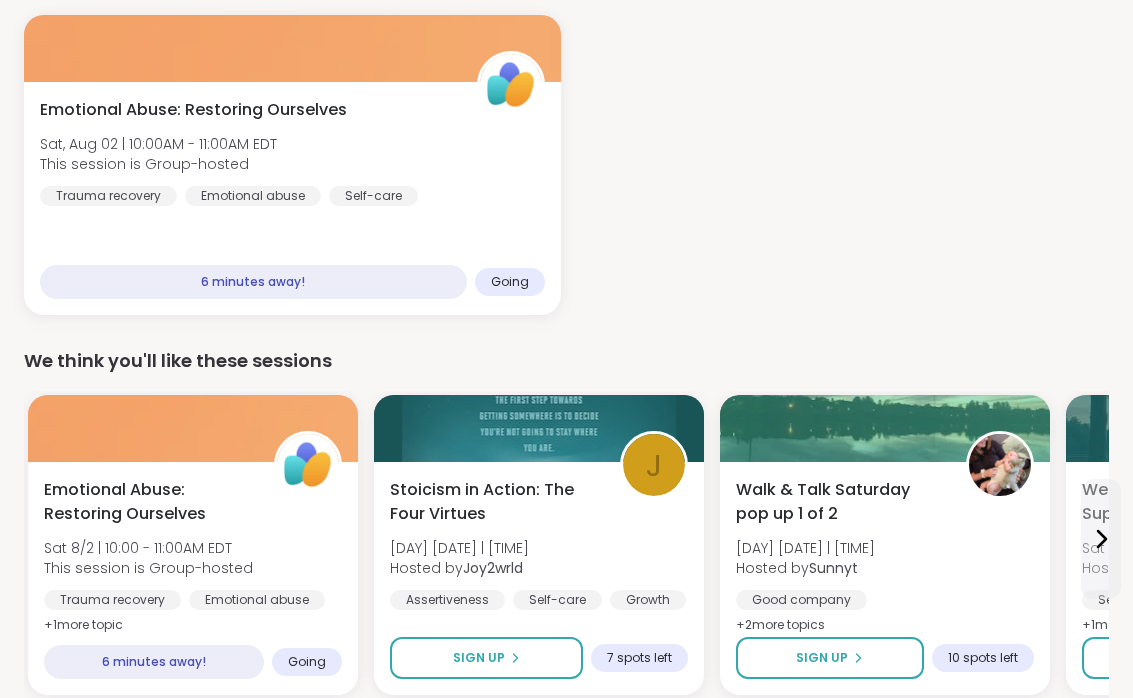 click on "Emotional Abuse: Restoring Ourselves [DAY] [DATE] | [TIME] This session is Group-hosted Trauma recovery Emotional abuse Self-care + 1  more topic" at bounding box center [193, 558] 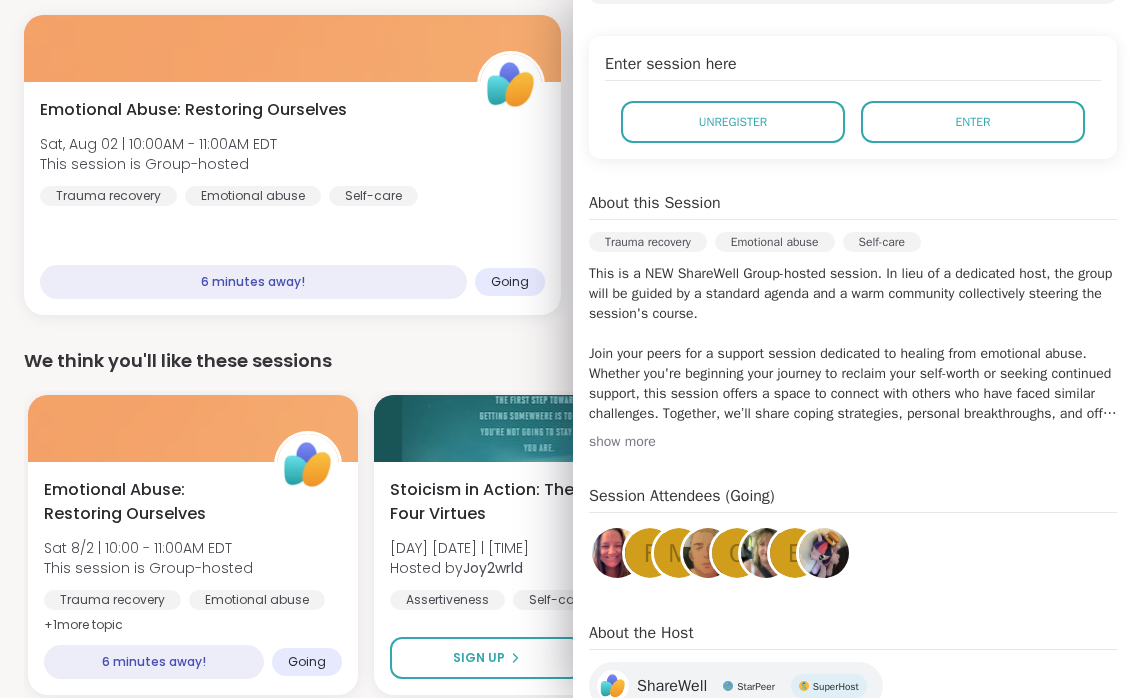 scroll, scrollTop: 388, scrollLeft: 0, axis: vertical 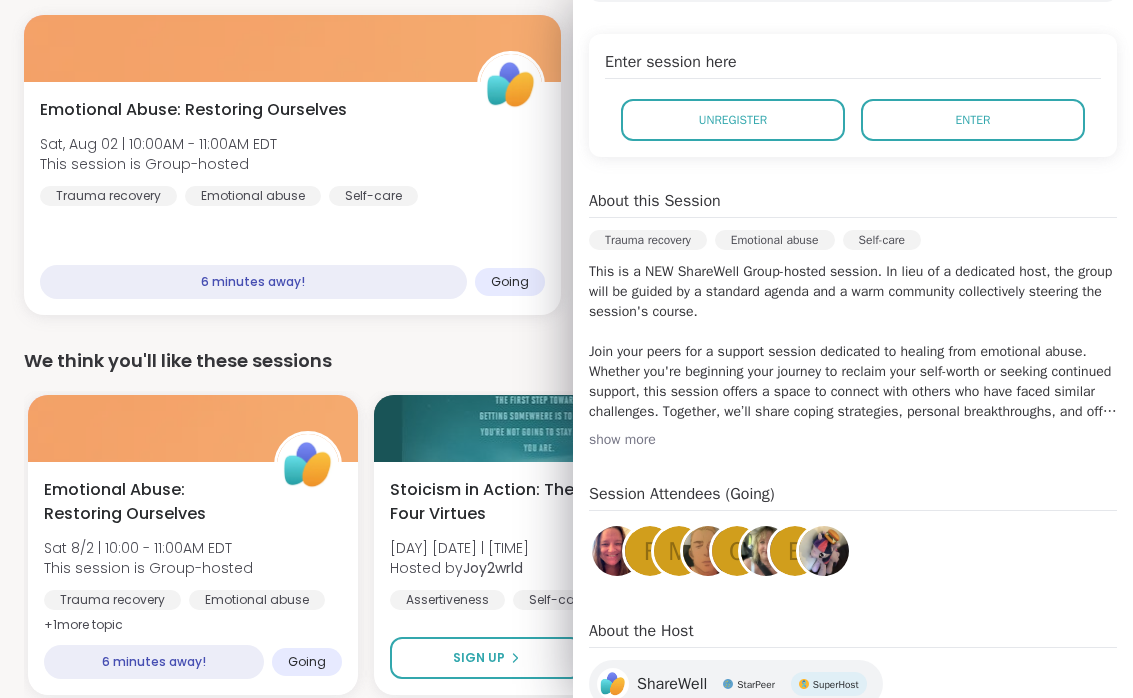 click on "show more" at bounding box center [853, 440] 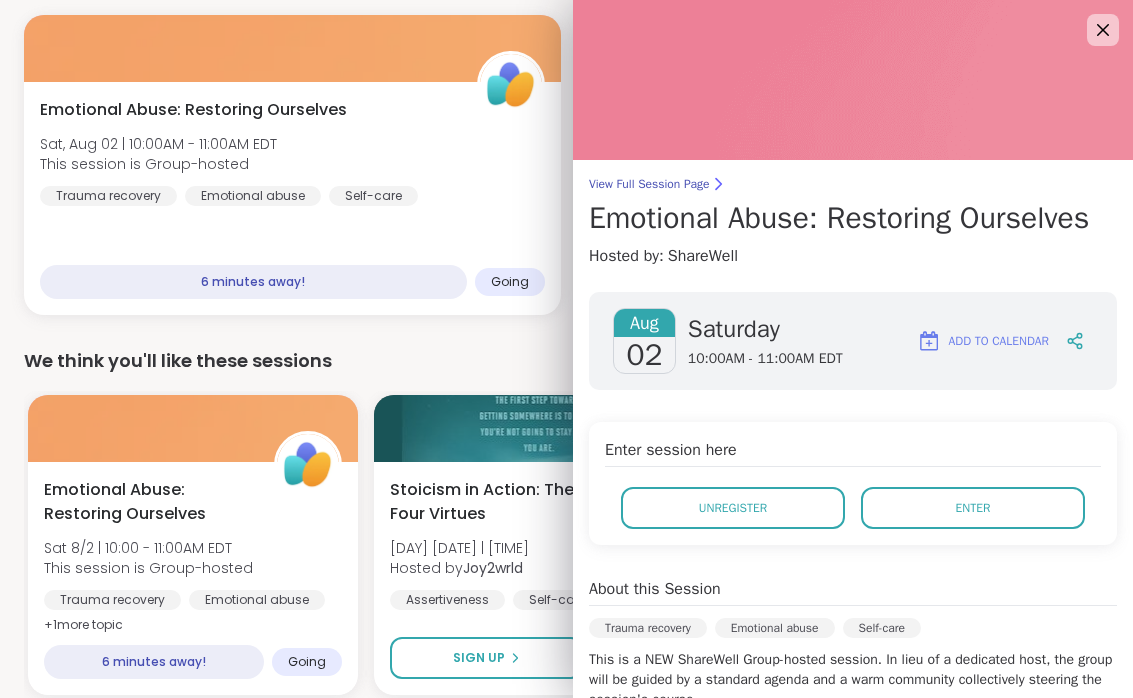 scroll, scrollTop: 0, scrollLeft: 0, axis: both 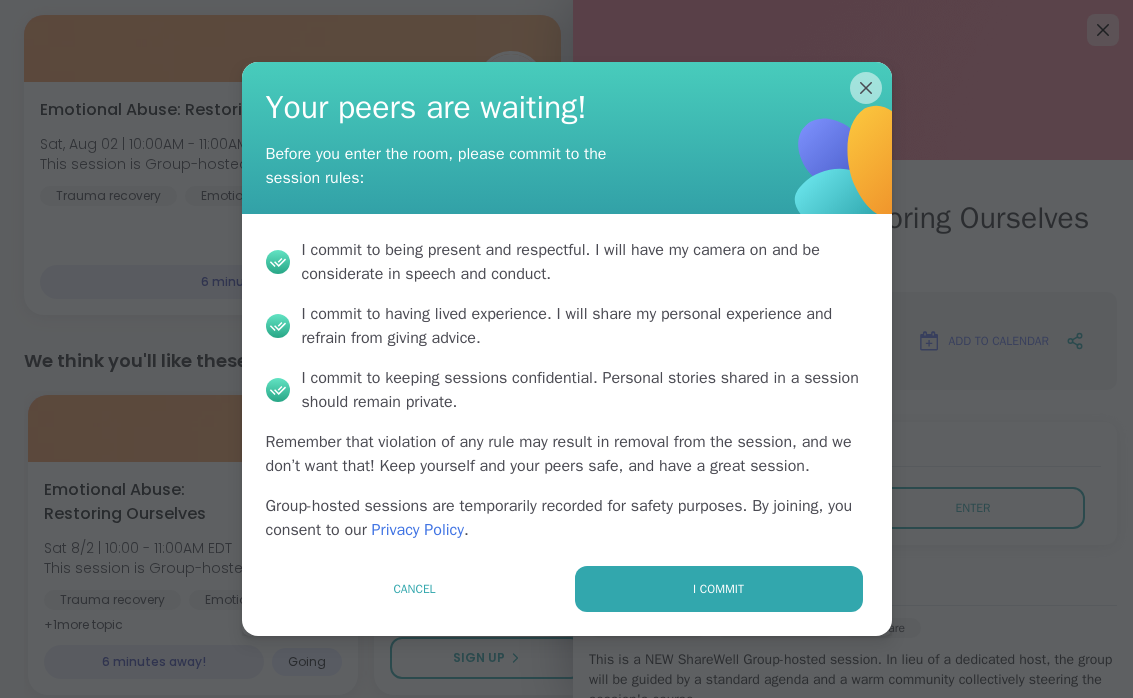 click on "I commit" at bounding box center [719, 589] 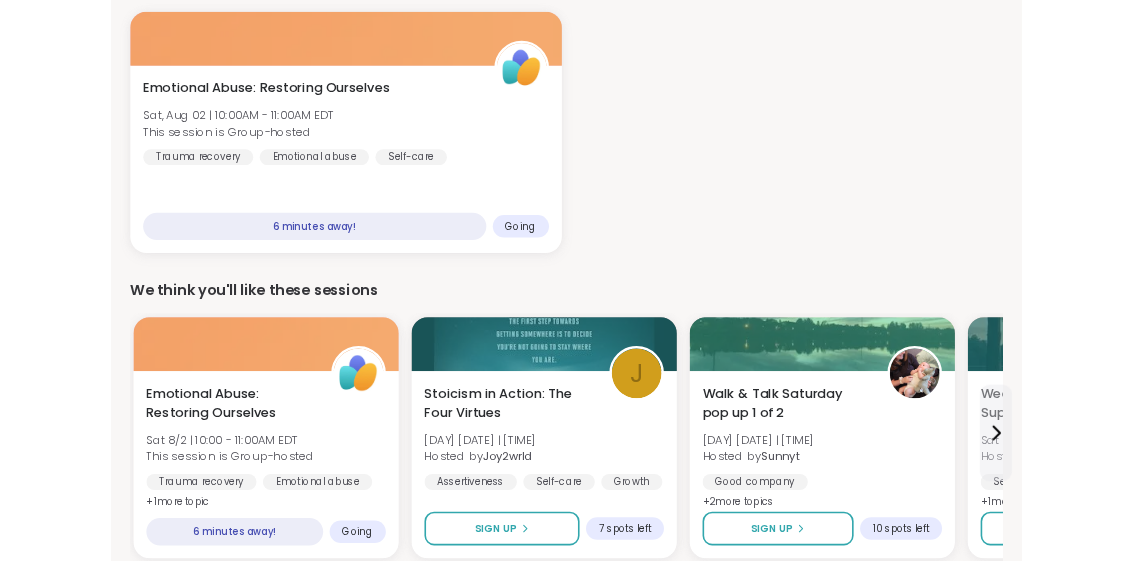 scroll, scrollTop: 0, scrollLeft: 0, axis: both 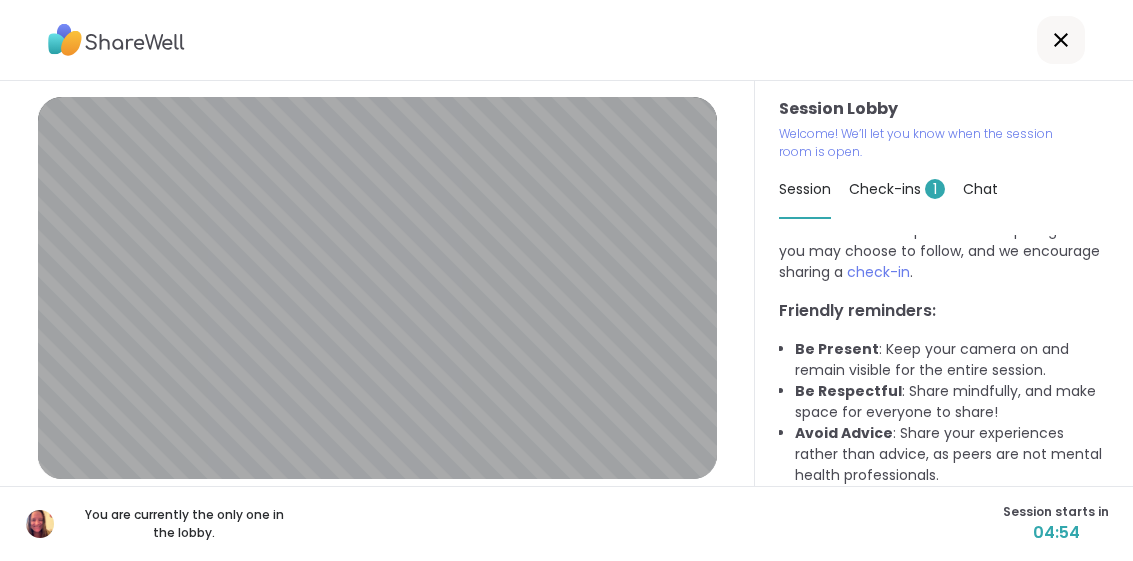 click 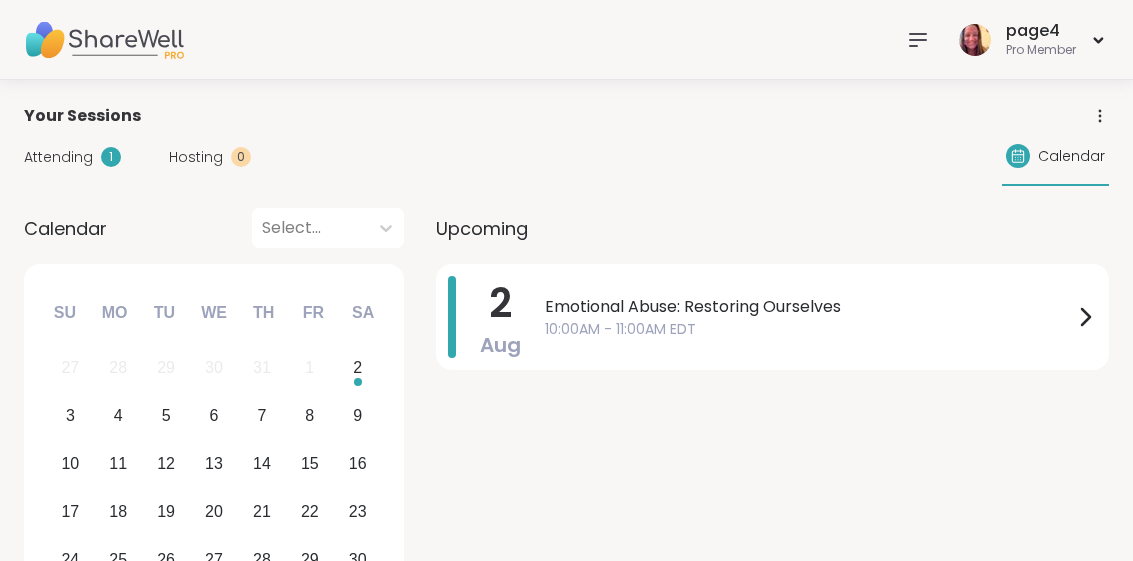 click on "Emotional Abuse: Restoring Ourselves [TIME]" at bounding box center [821, 317] 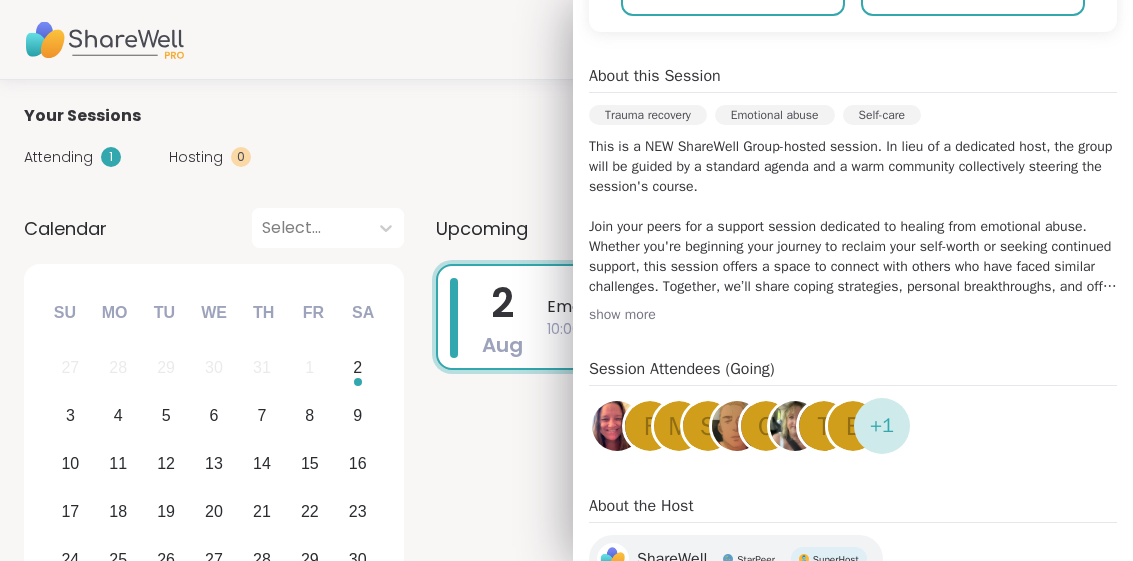 scroll, scrollTop: 449, scrollLeft: 0, axis: vertical 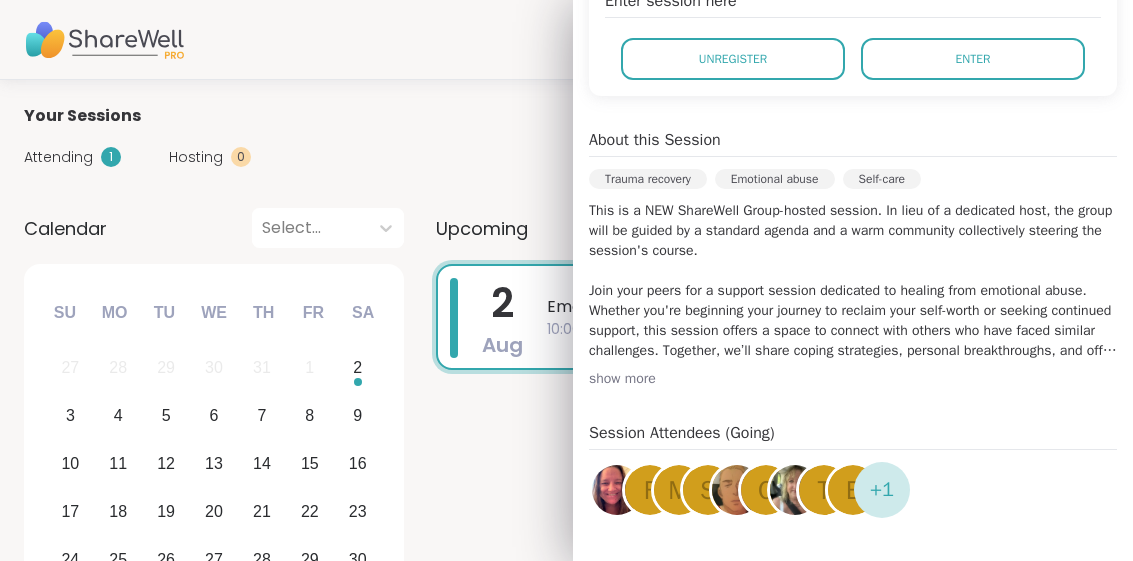 click on "Enter" at bounding box center (973, 59) 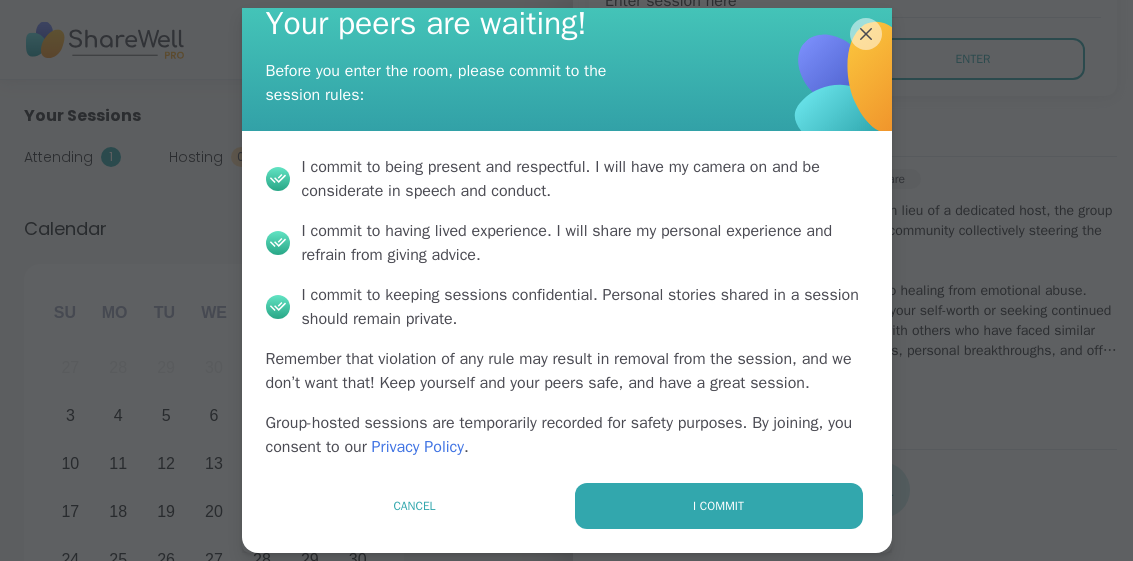 scroll, scrollTop: 53, scrollLeft: 0, axis: vertical 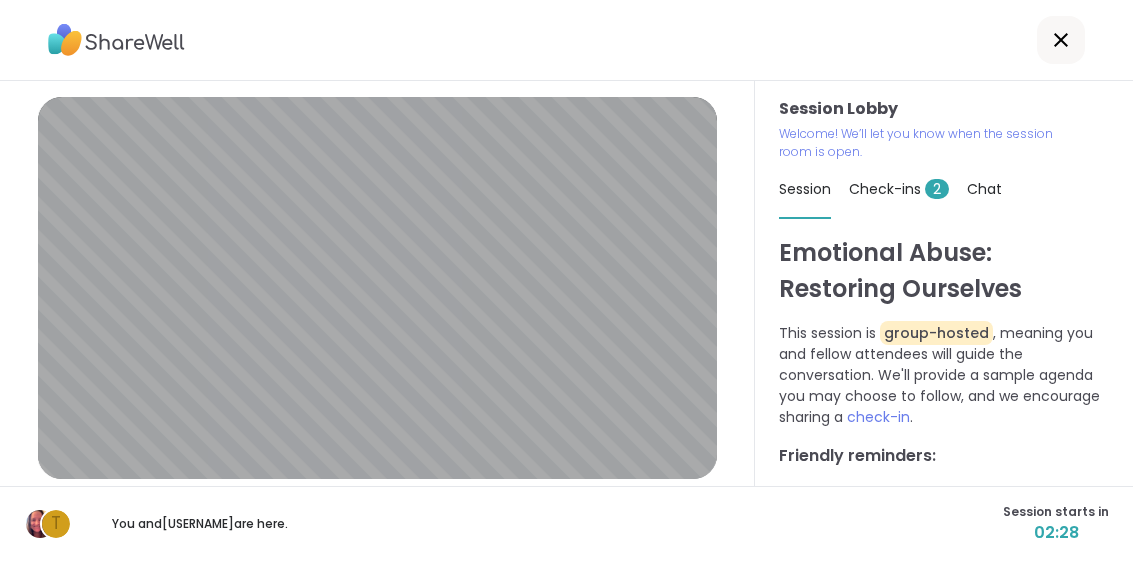 click on "check-in" at bounding box center [878, 417] 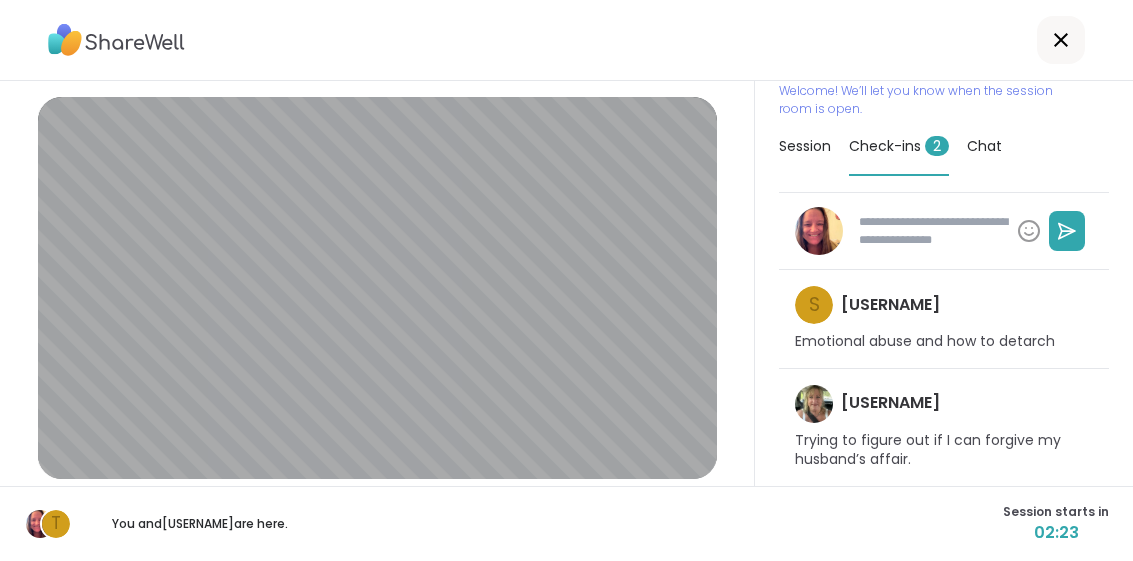scroll, scrollTop: 42, scrollLeft: 0, axis: vertical 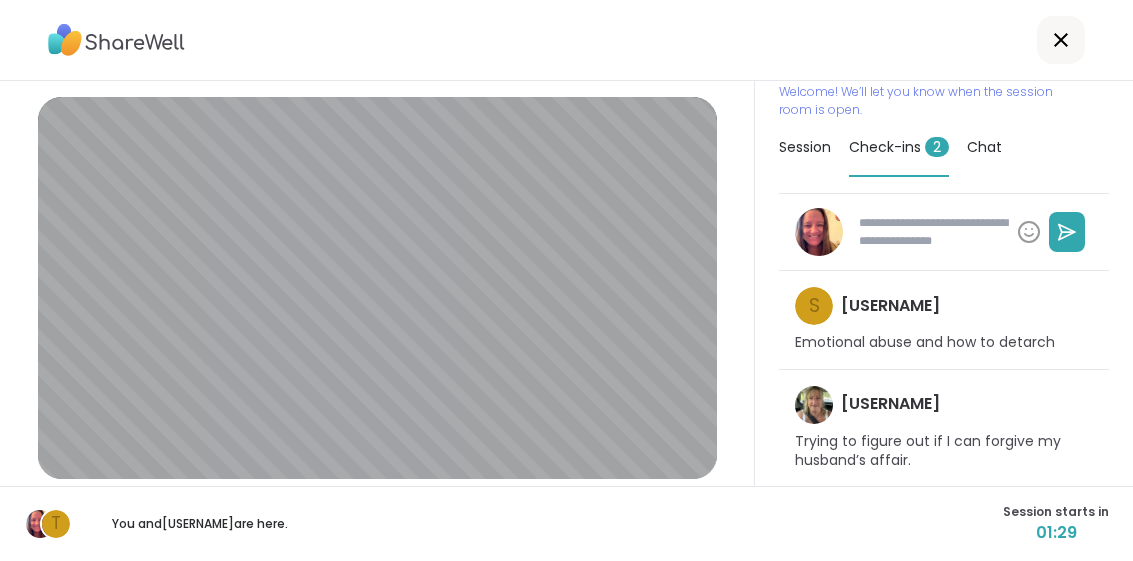 type on "*" 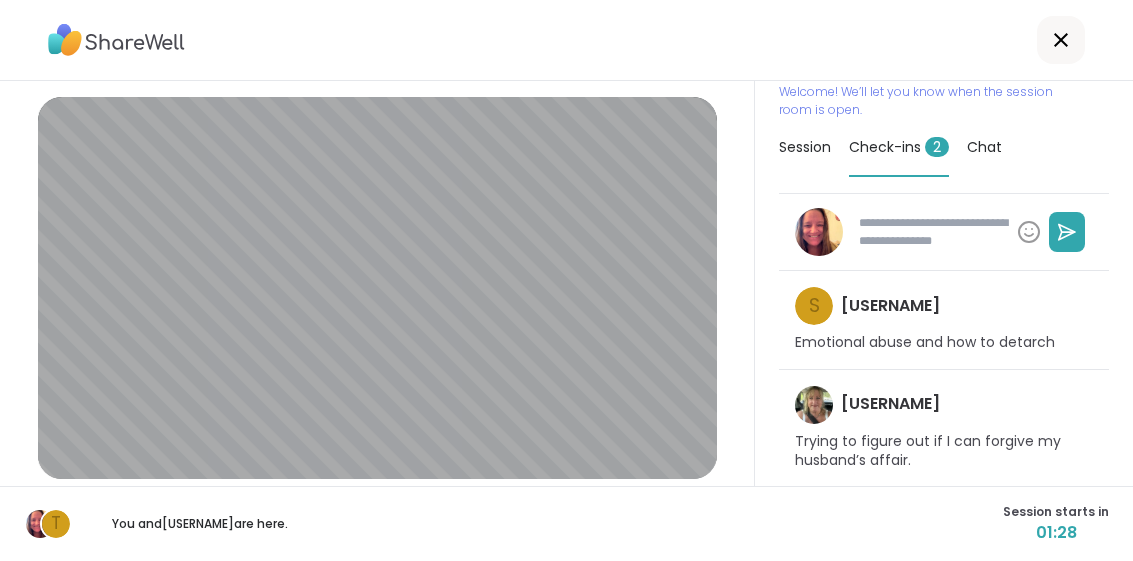 click at bounding box center (1061, 40) 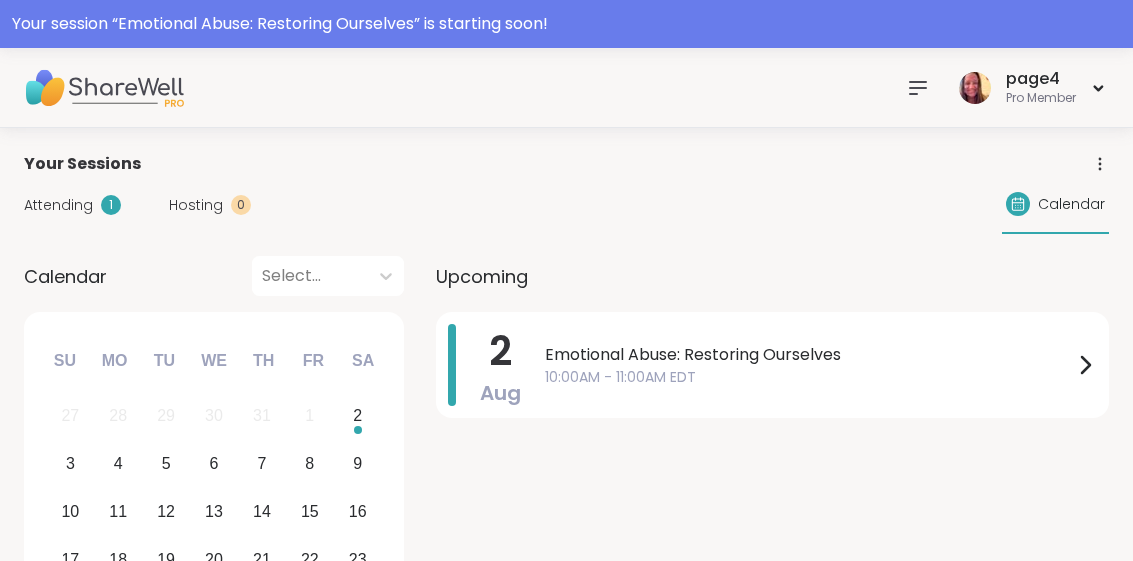 click on "10:00AM - 11:00AM EDT" at bounding box center (809, 377) 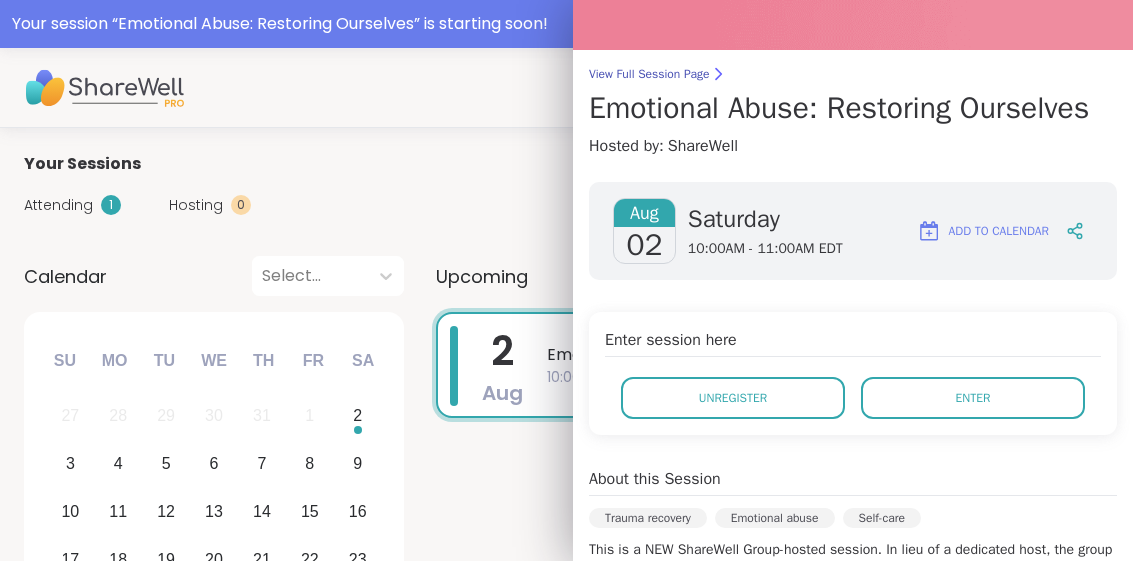 scroll, scrollTop: 111, scrollLeft: 0, axis: vertical 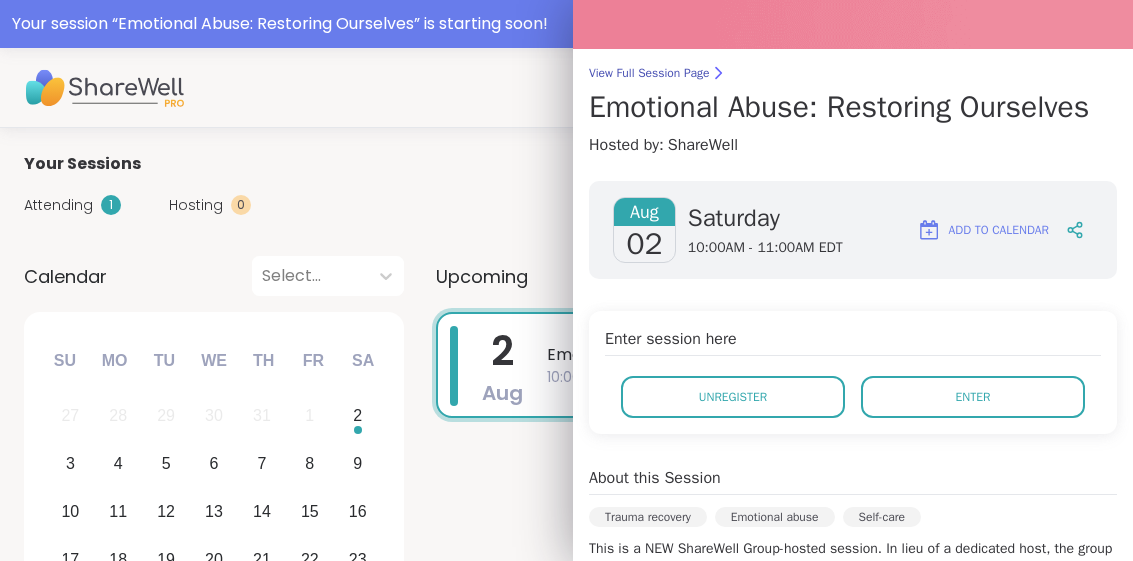 click on "Enter" at bounding box center [973, 397] 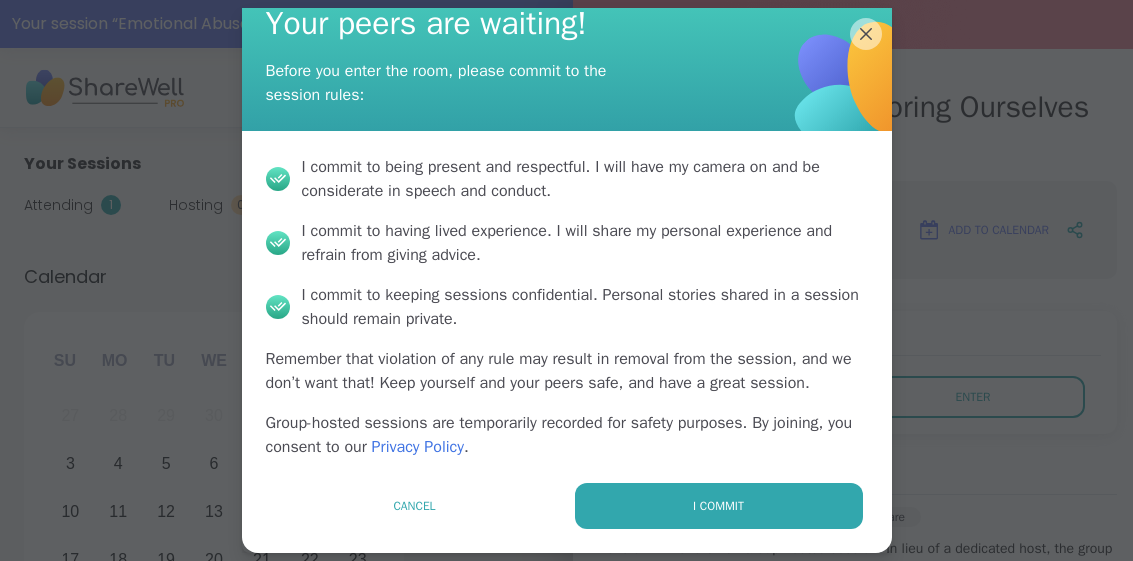 scroll, scrollTop: 53, scrollLeft: 0, axis: vertical 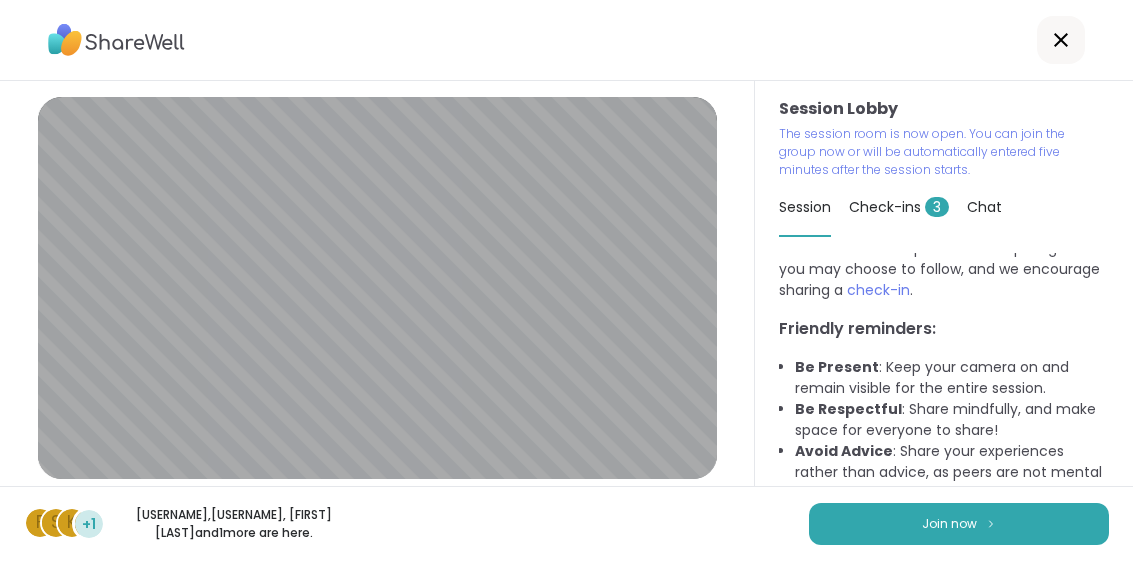 click on "Join now" at bounding box center (959, 524) 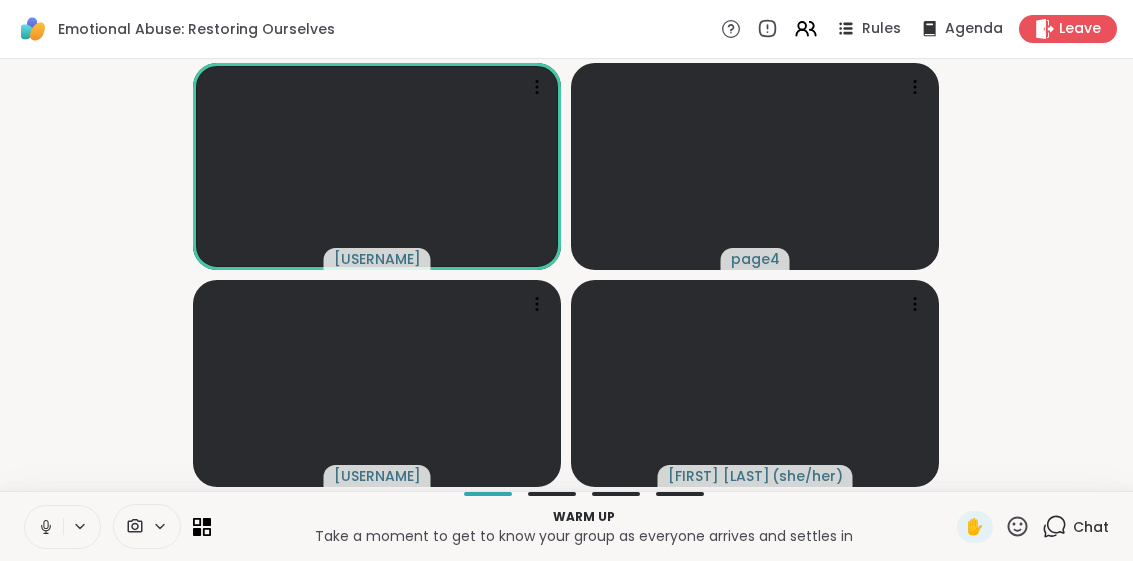 click on "Warm up" at bounding box center (584, 517) 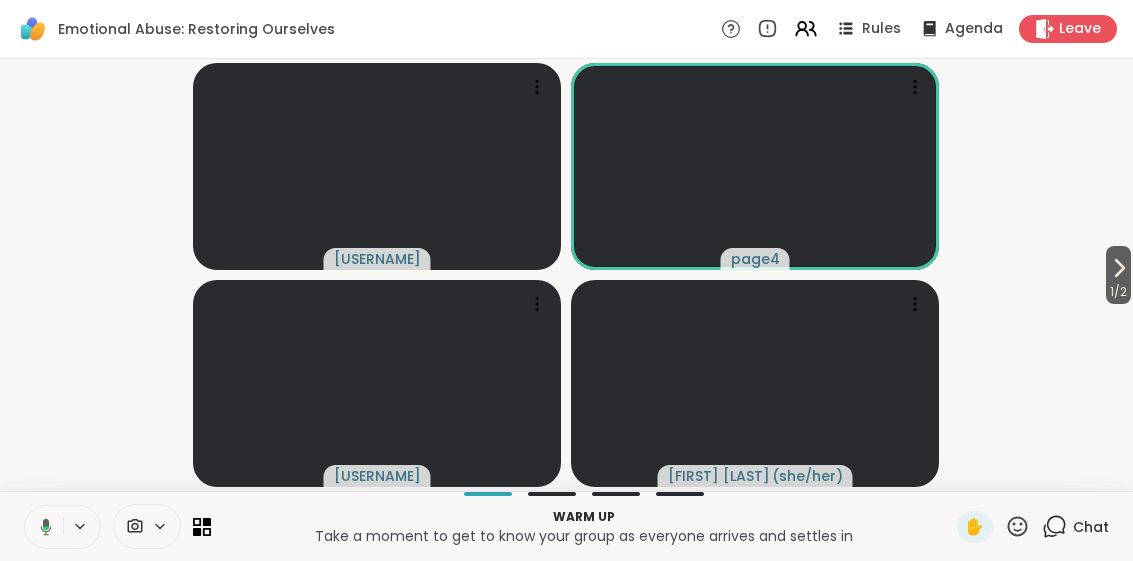click 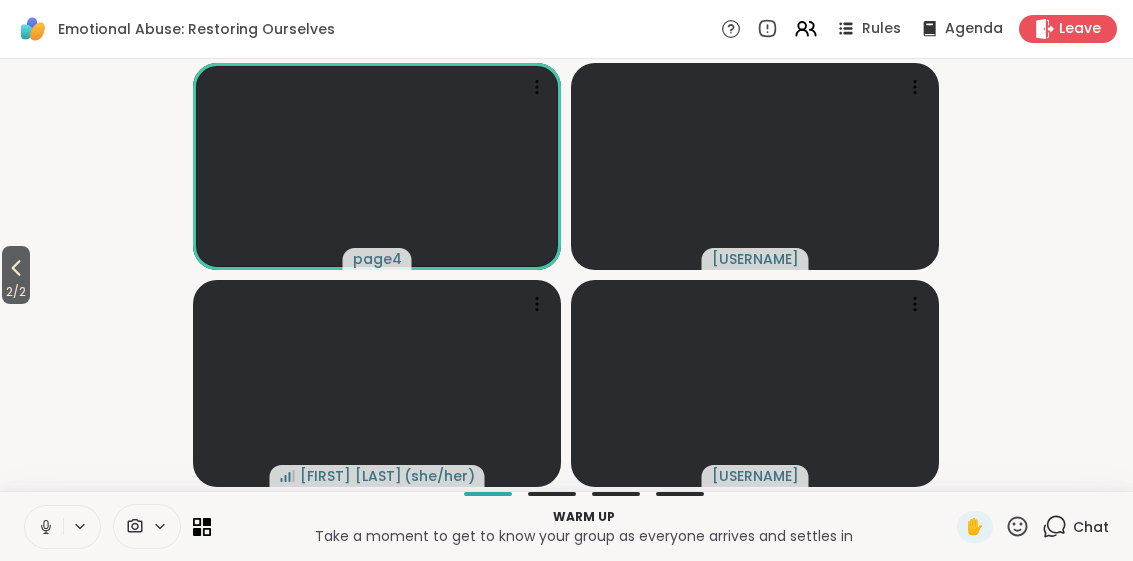 click 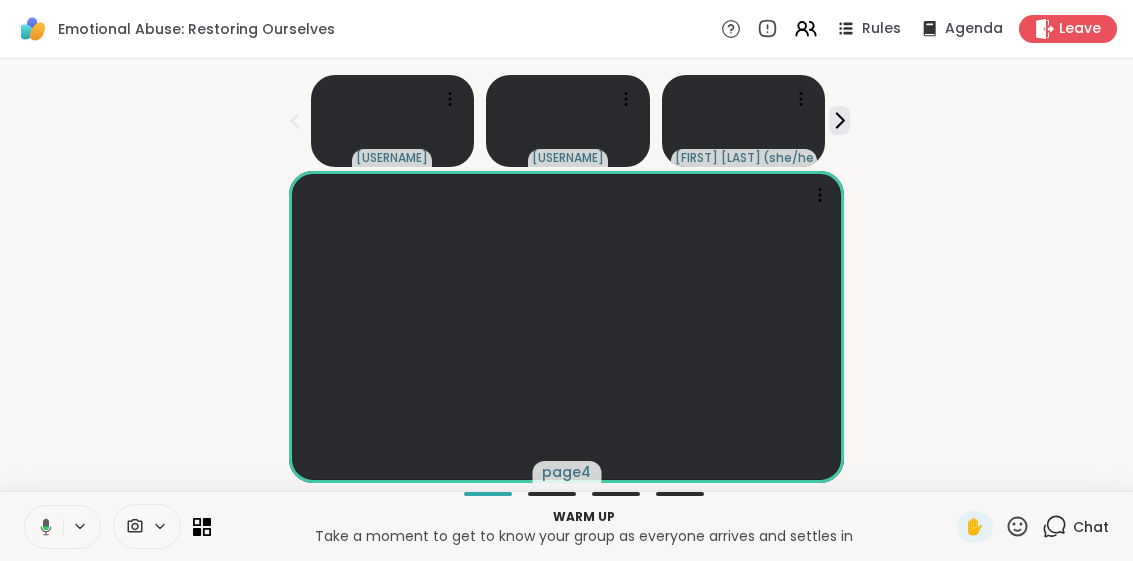 click at bounding box center (117, 526) 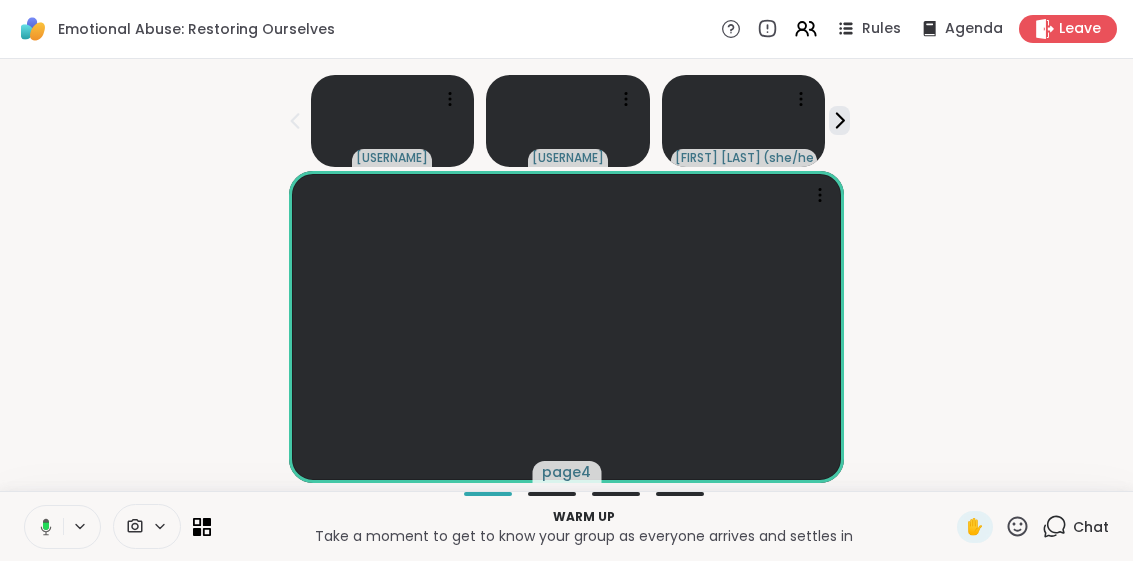 click 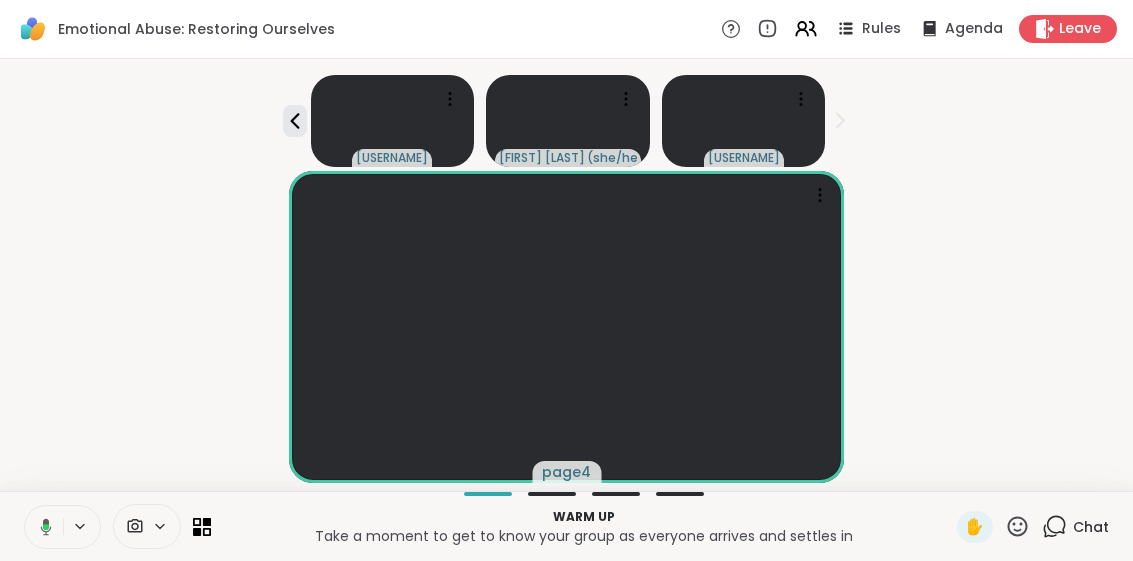 click at bounding box center (202, 527) 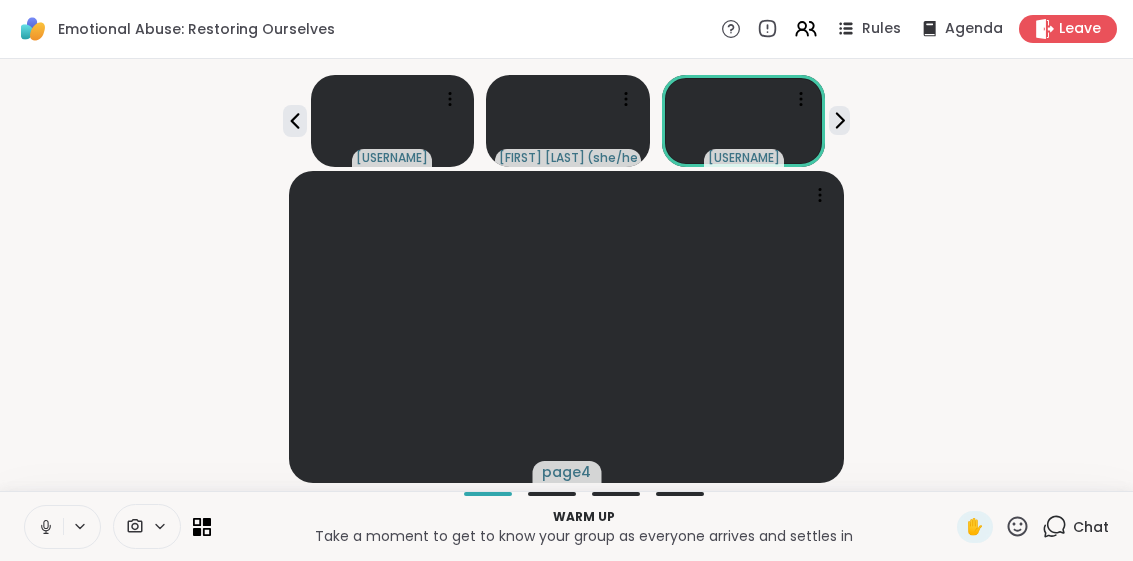 click 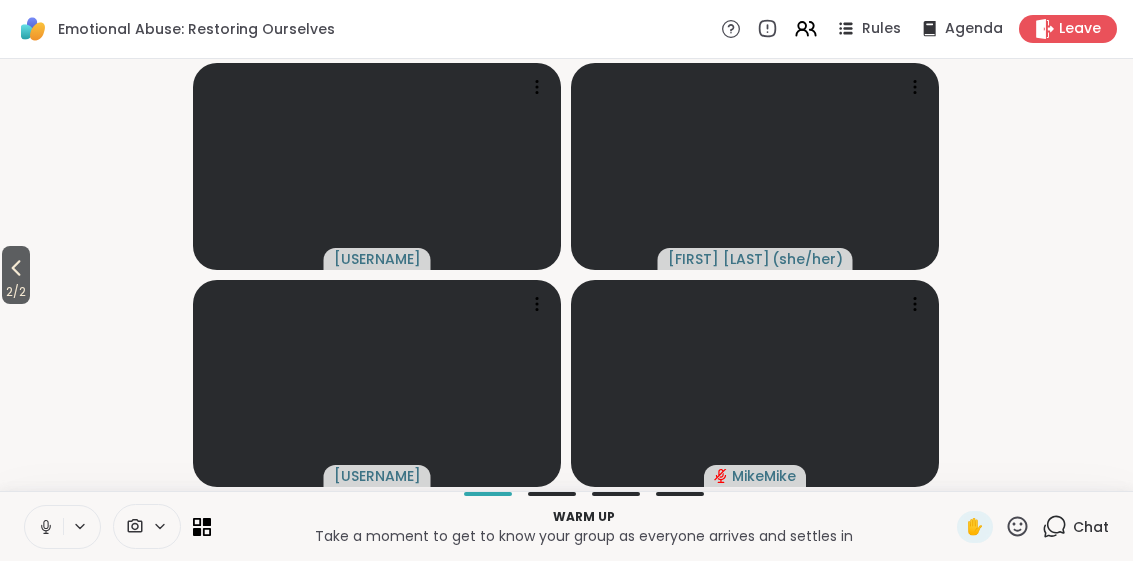 click 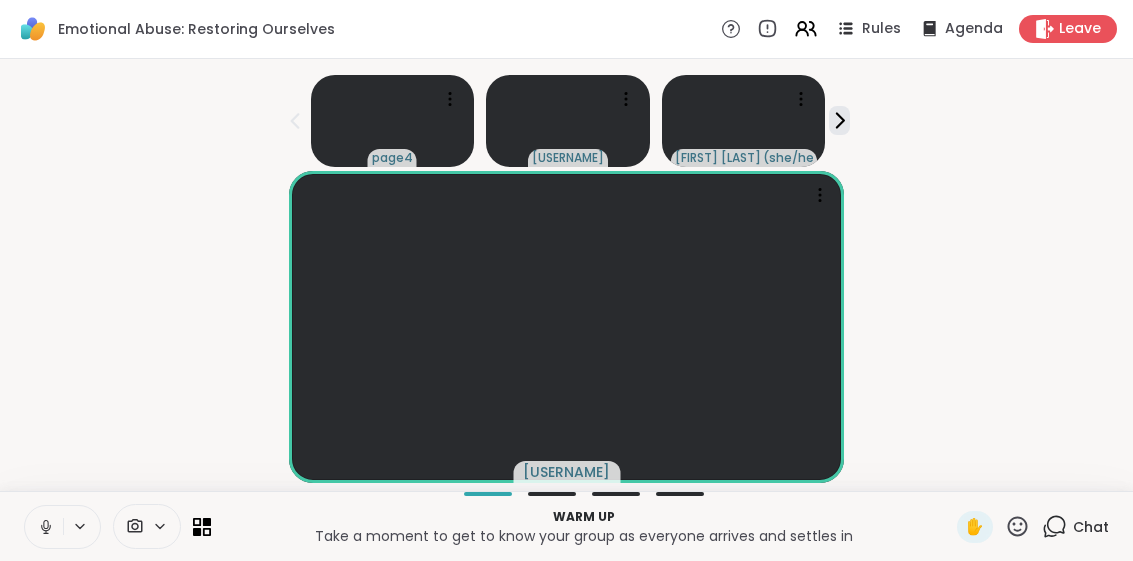 click at bounding box center (117, 526) 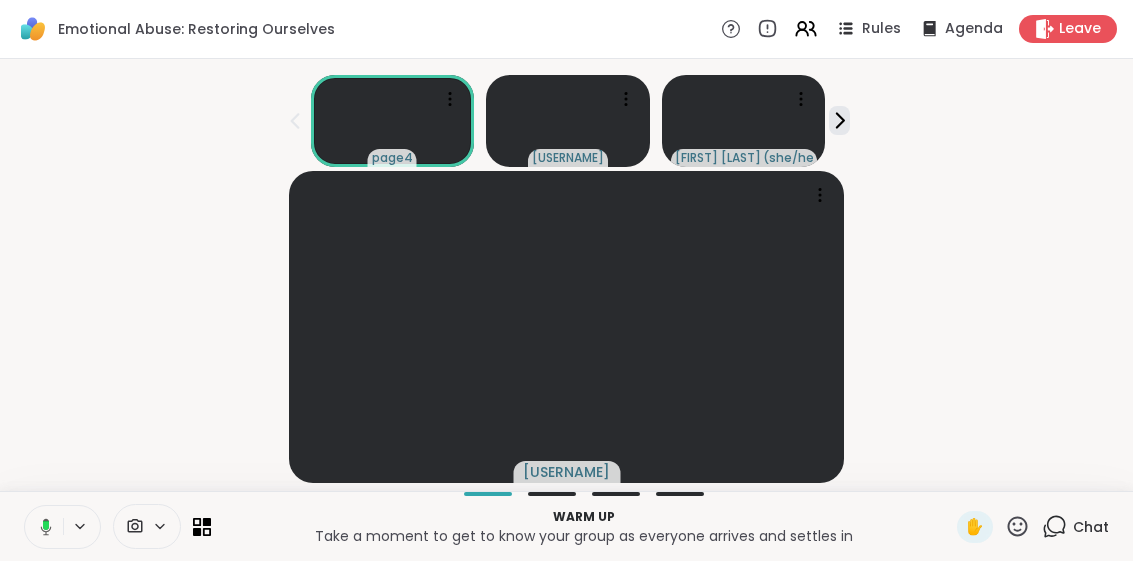 click on "Warm up Take a moment to get to know your group as everyone arrives and settles in ✋ Chat" at bounding box center [566, 526] 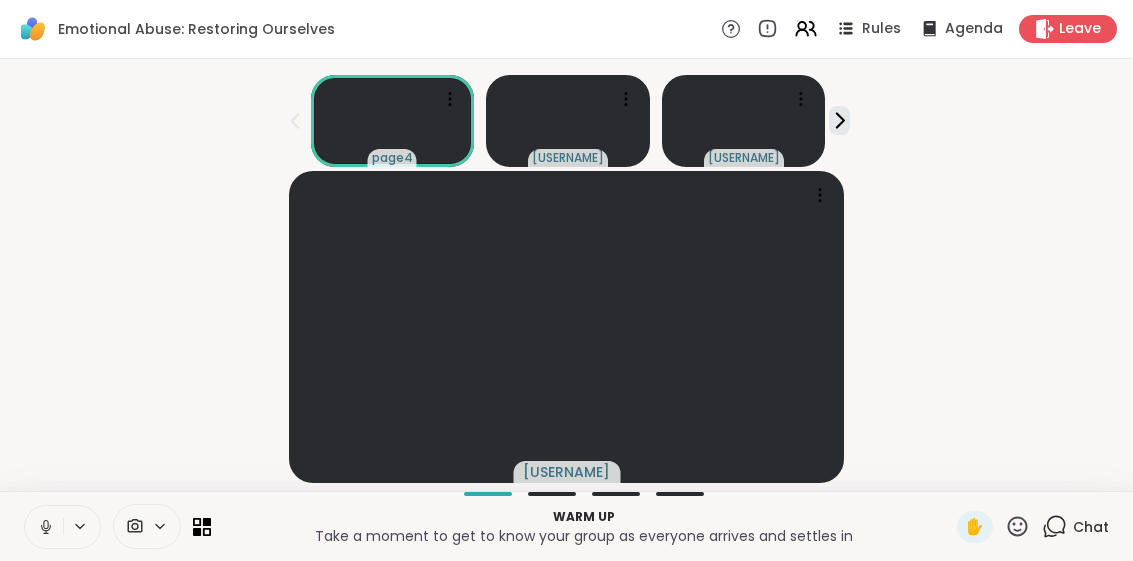 click on "Warm up Take a moment to get to know your group as everyone arrives and settles in ✋ Chat" at bounding box center (566, 526) 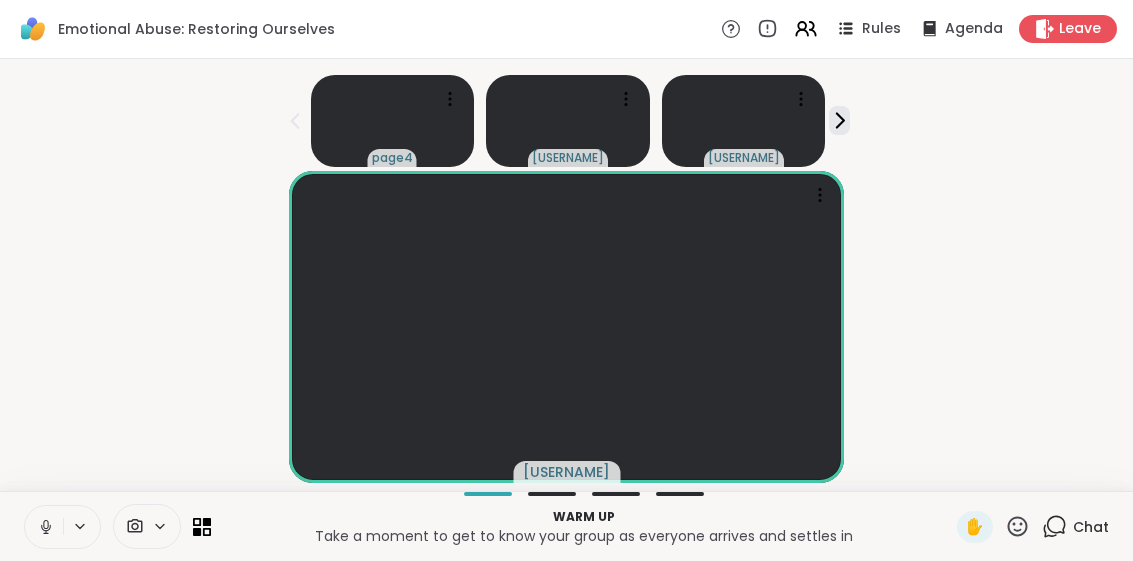 click 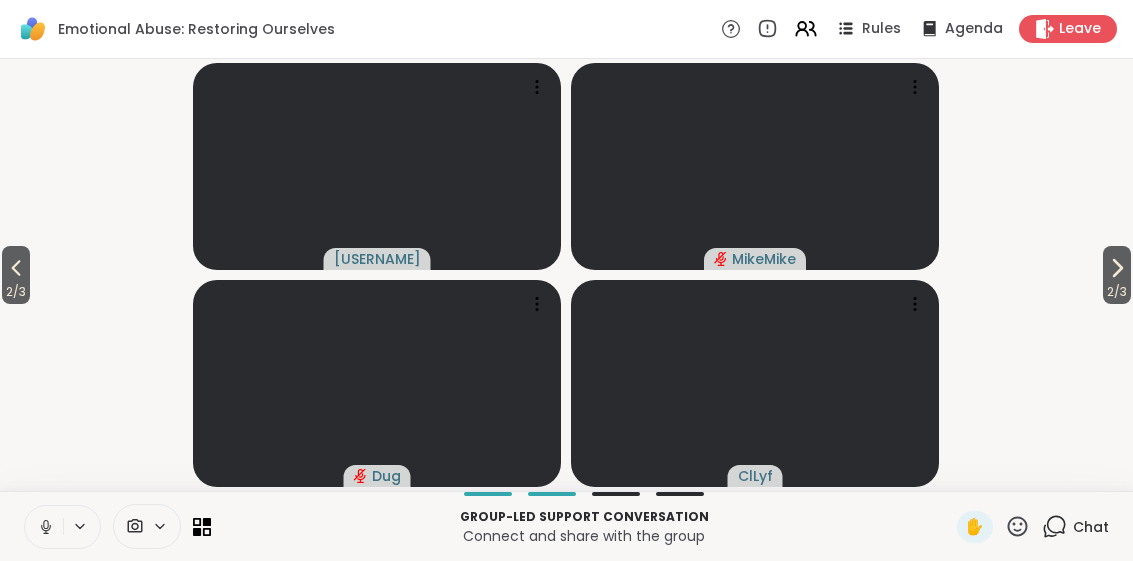 click 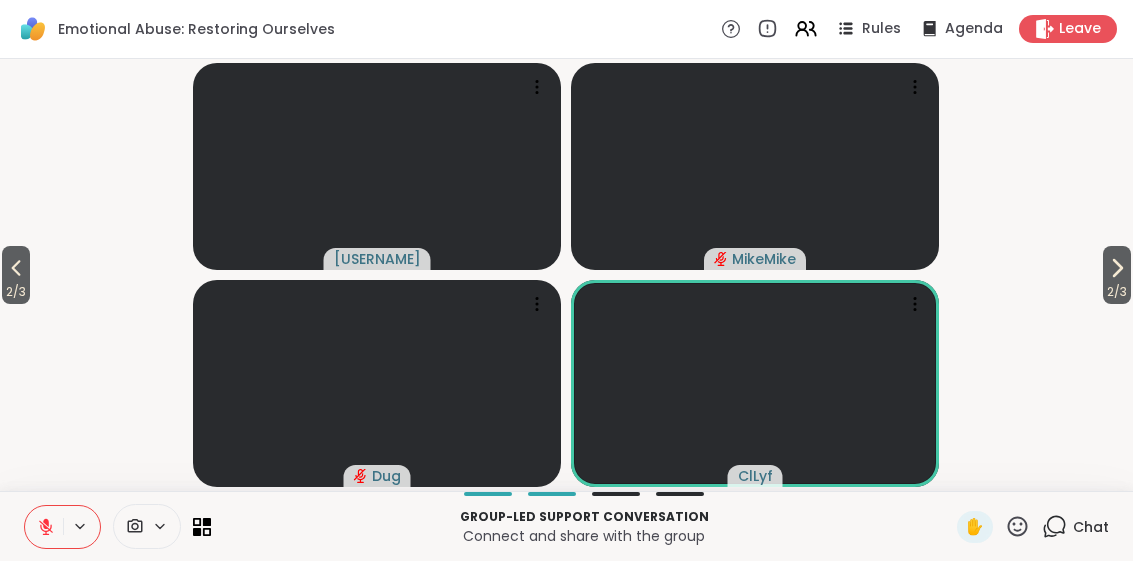 click 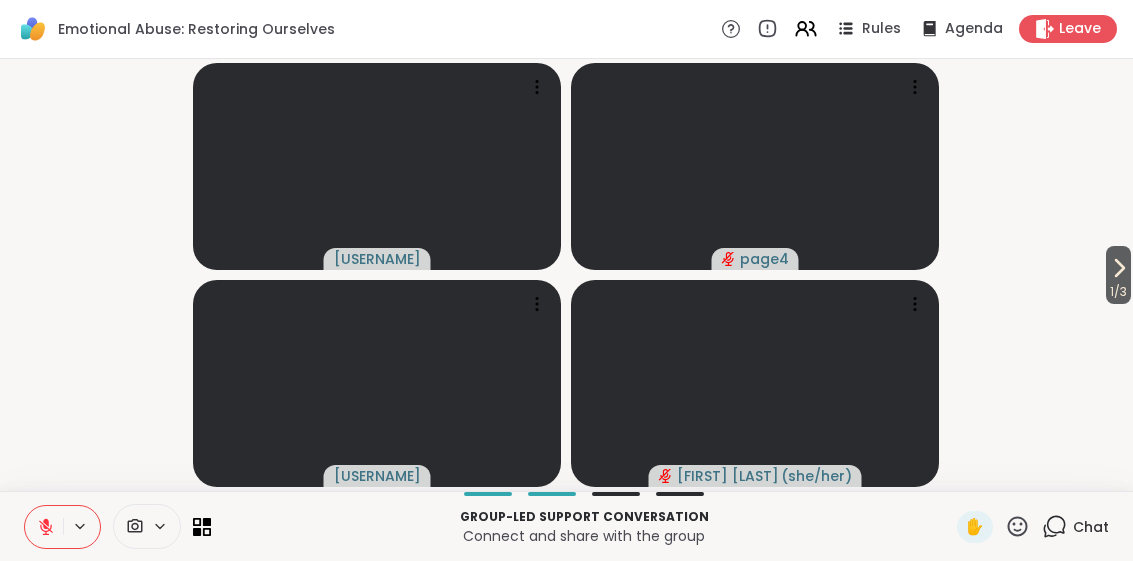 click 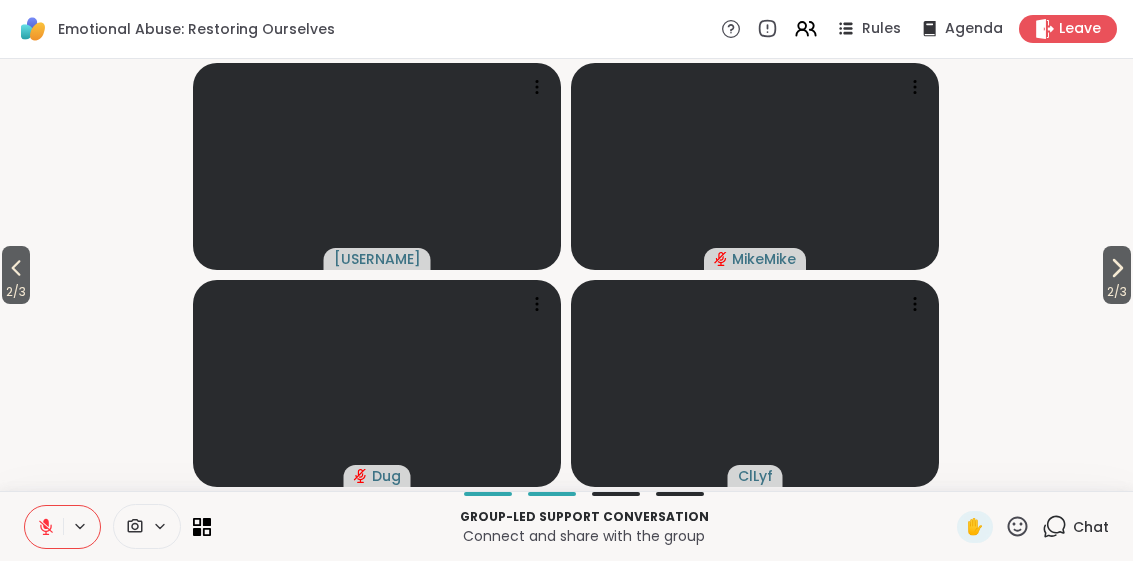 click 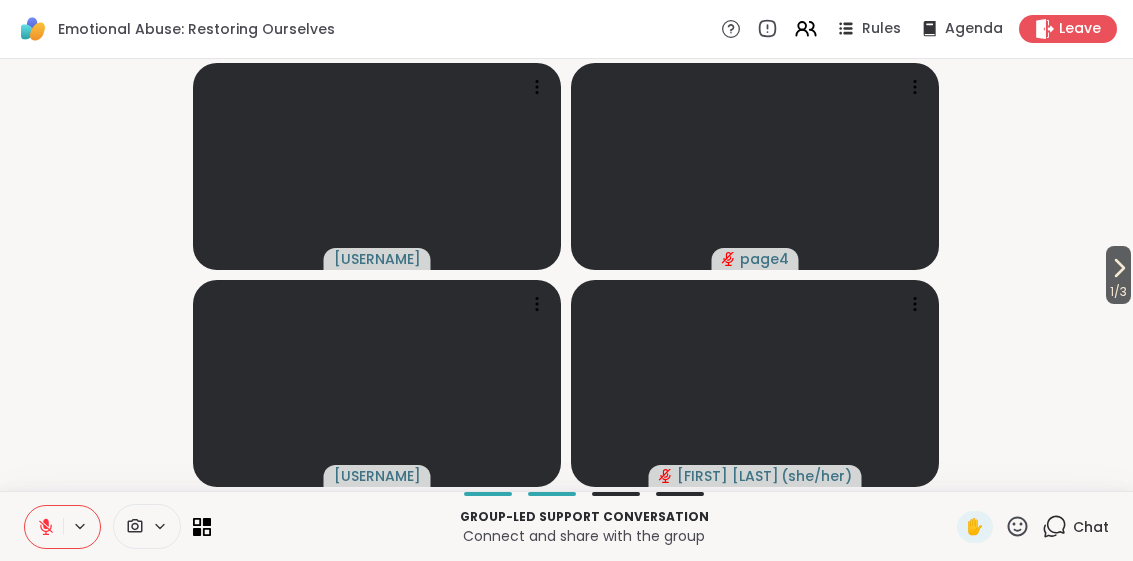 click 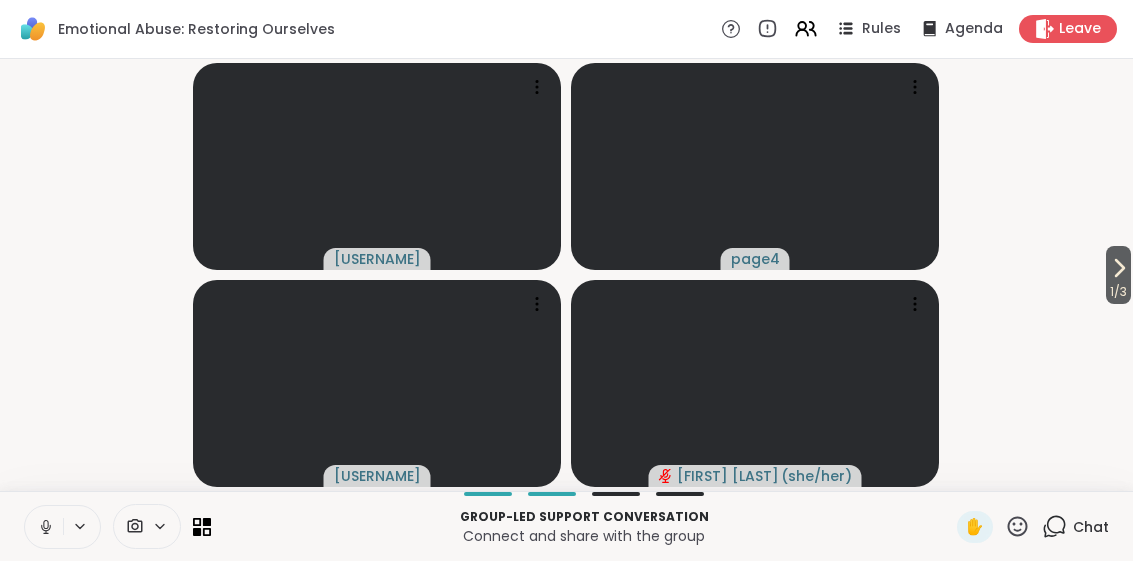 click at bounding box center (44, 527) 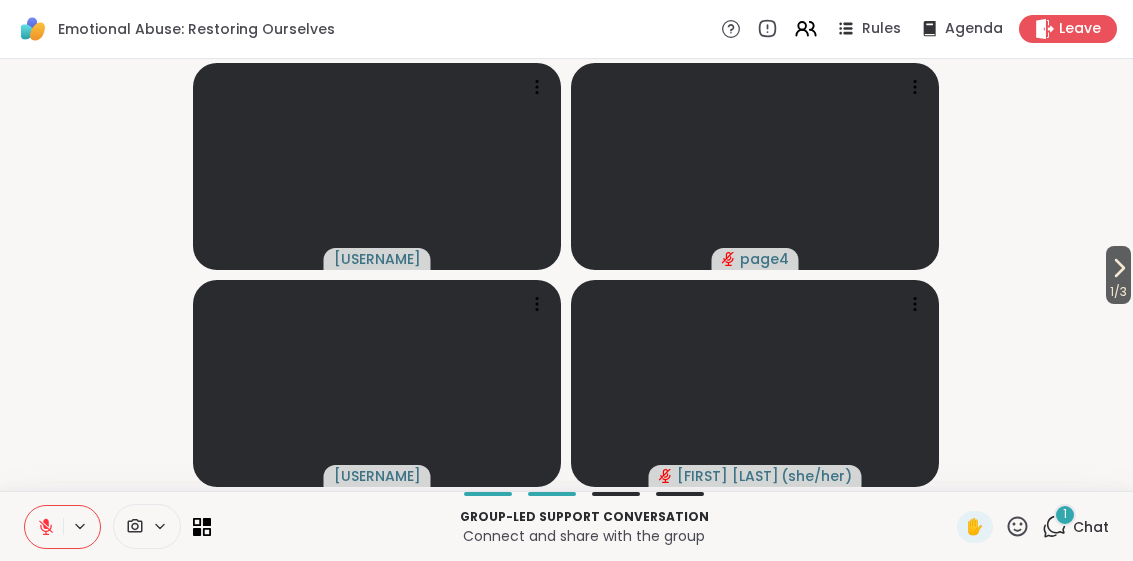 click on "1  /  3" at bounding box center (1118, 275) 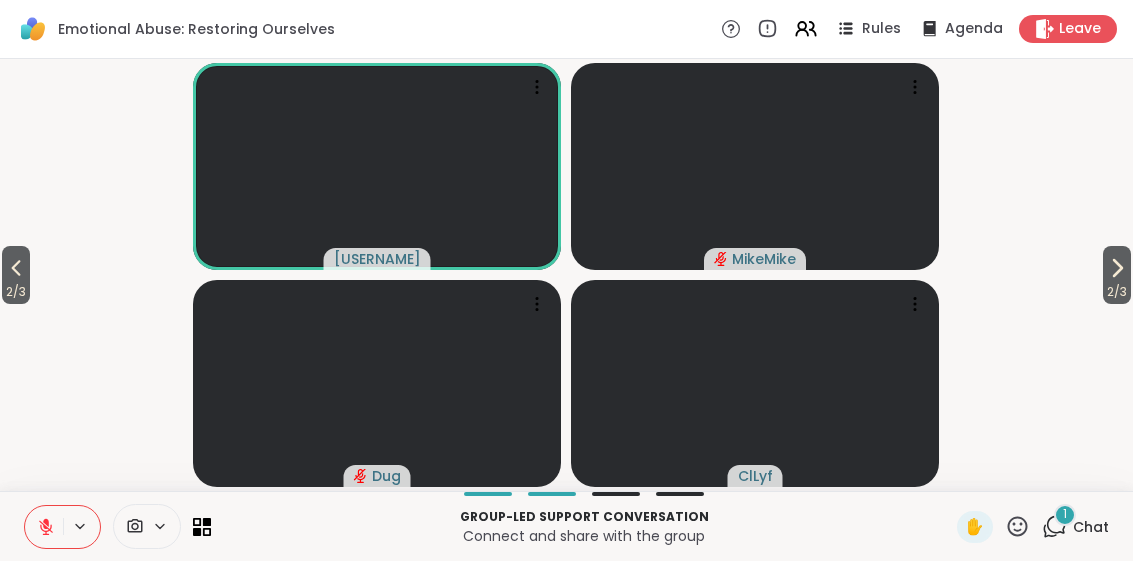 click at bounding box center (44, 527) 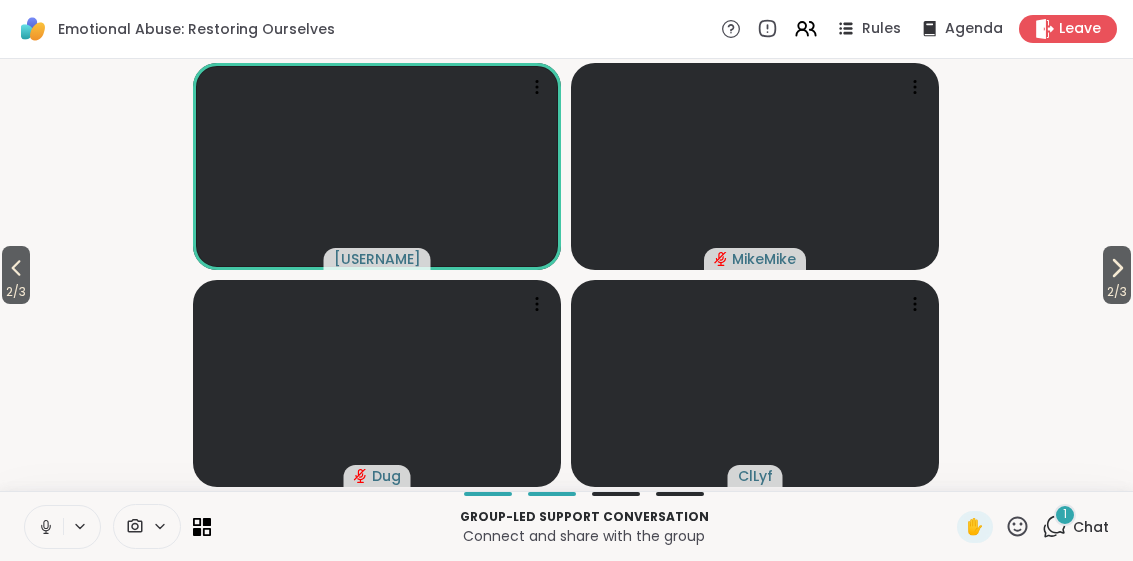 click 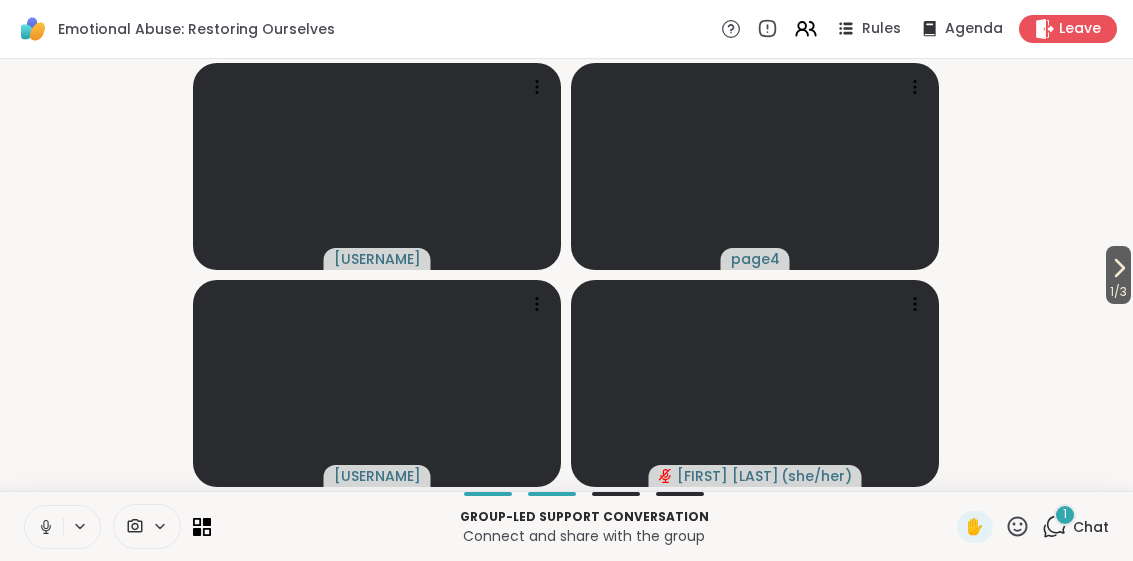 click 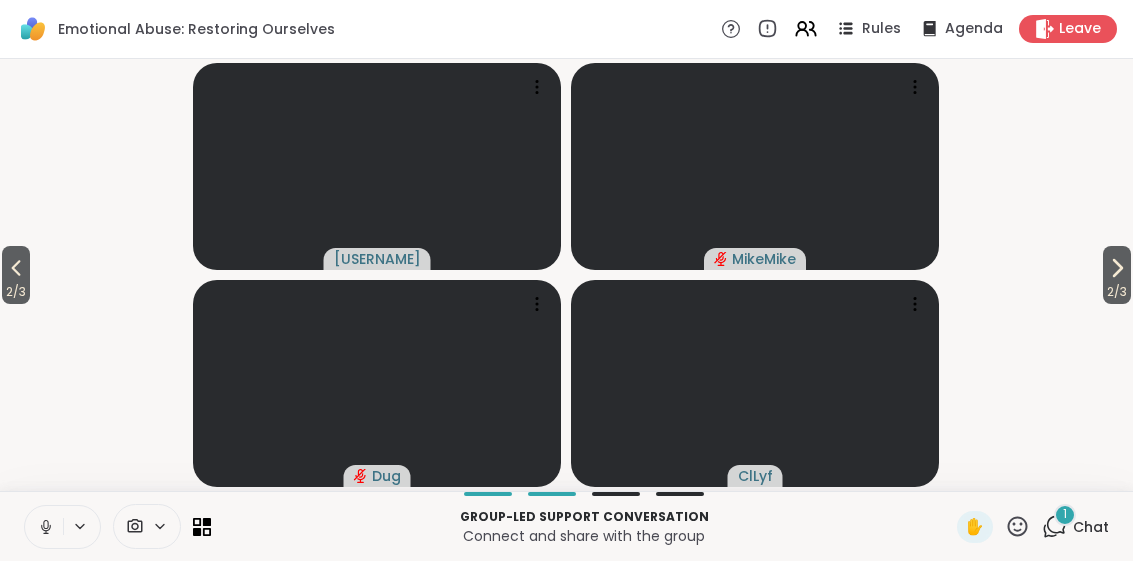 click at bounding box center [44, 527] 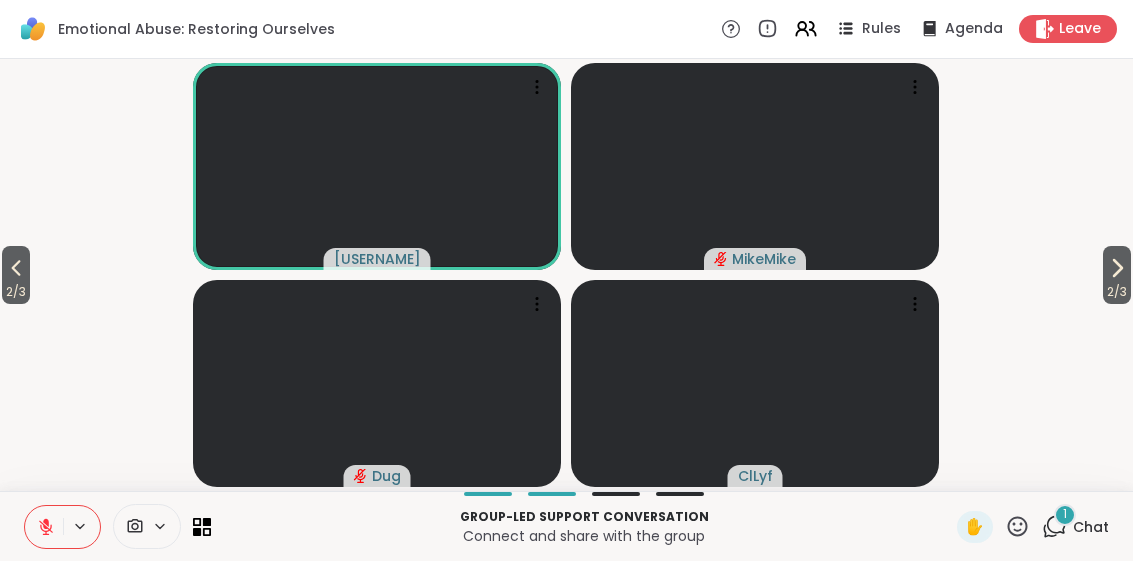 click at bounding box center [44, 527] 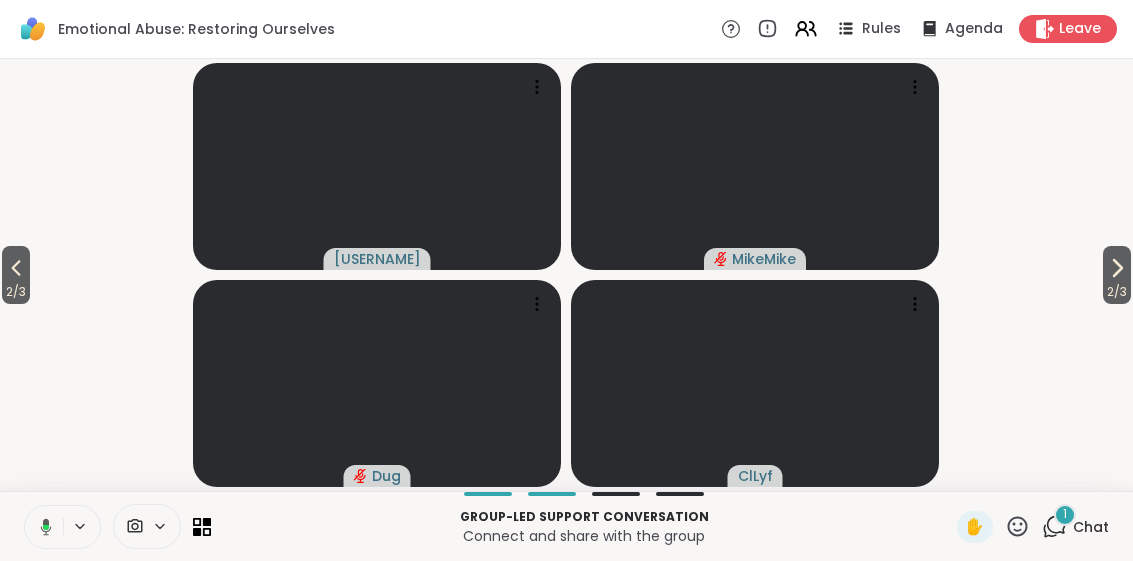 click 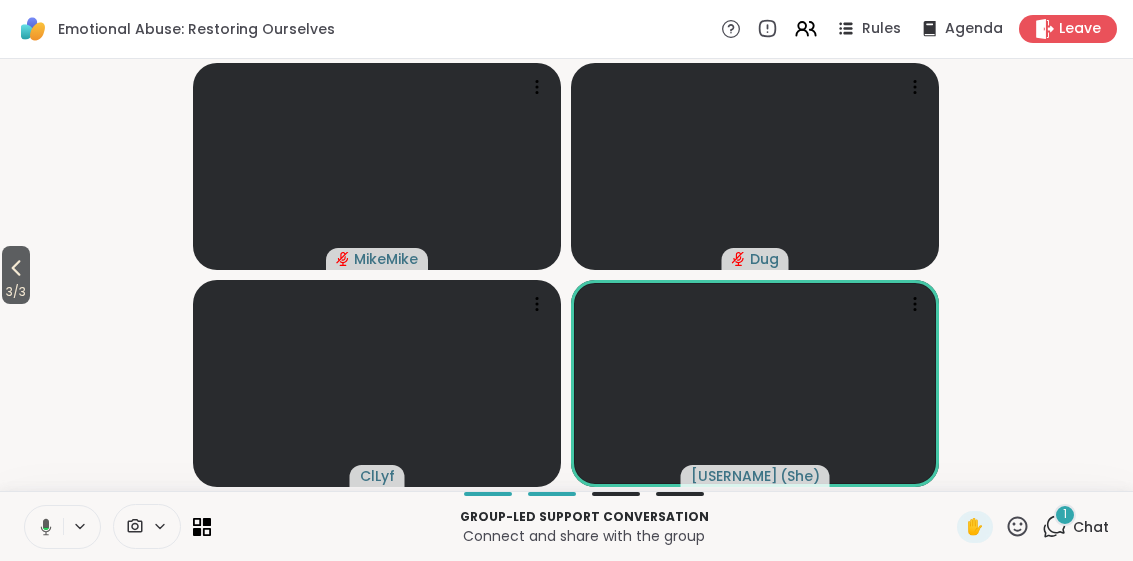 click on "Connect and share with the group" at bounding box center [584, 536] 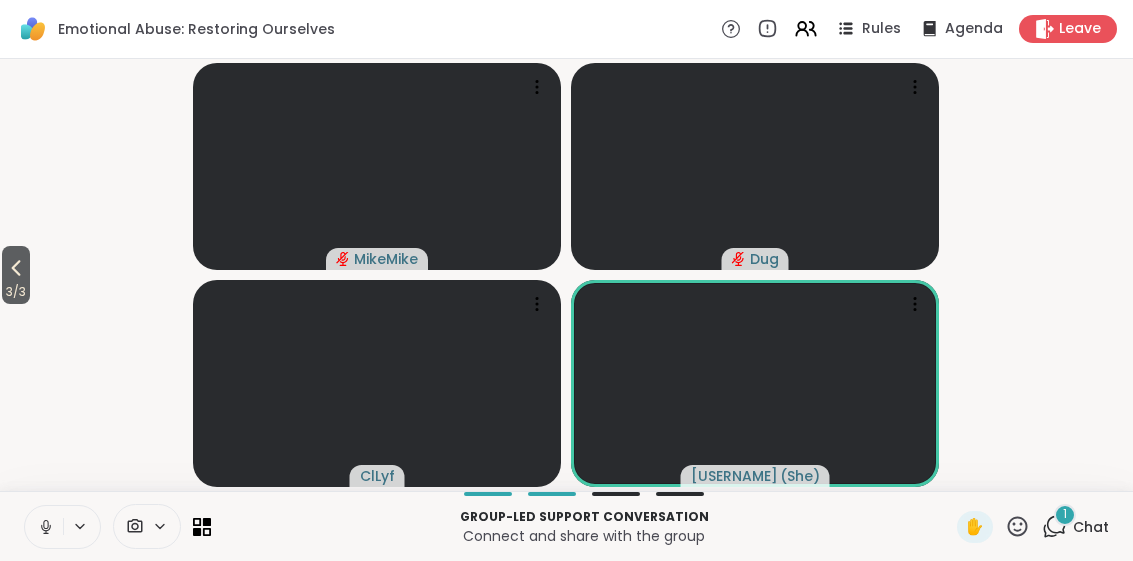 click on "Group-led support conversation" at bounding box center [584, 517] 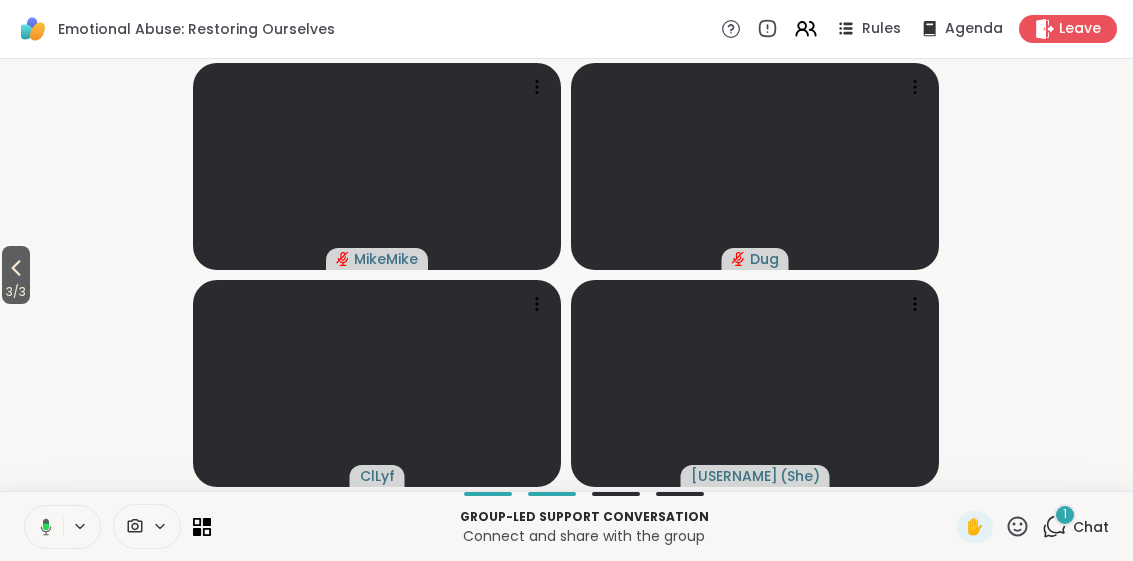 click 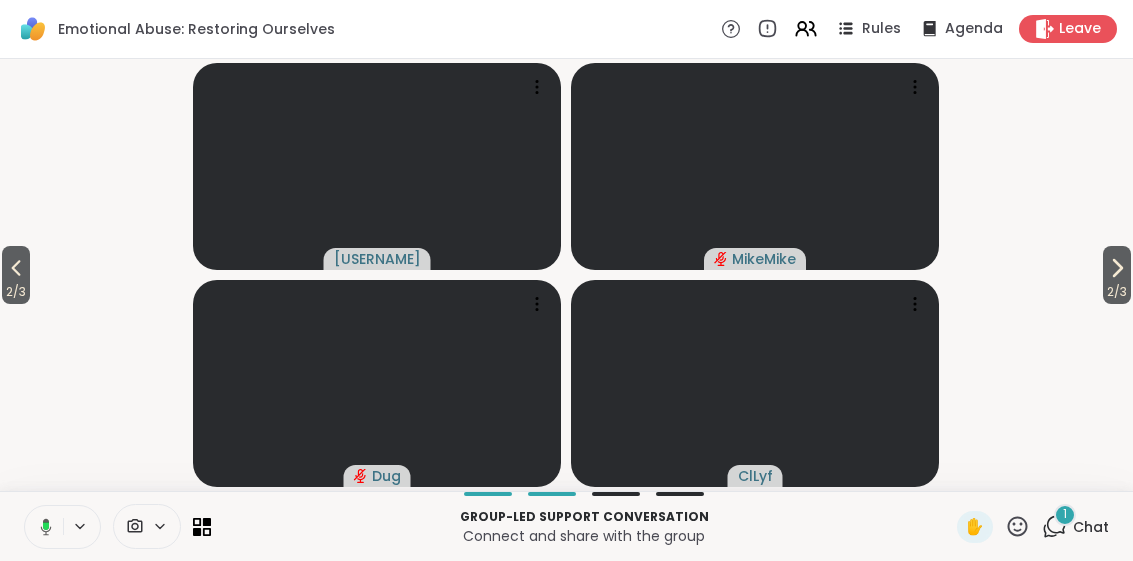 click 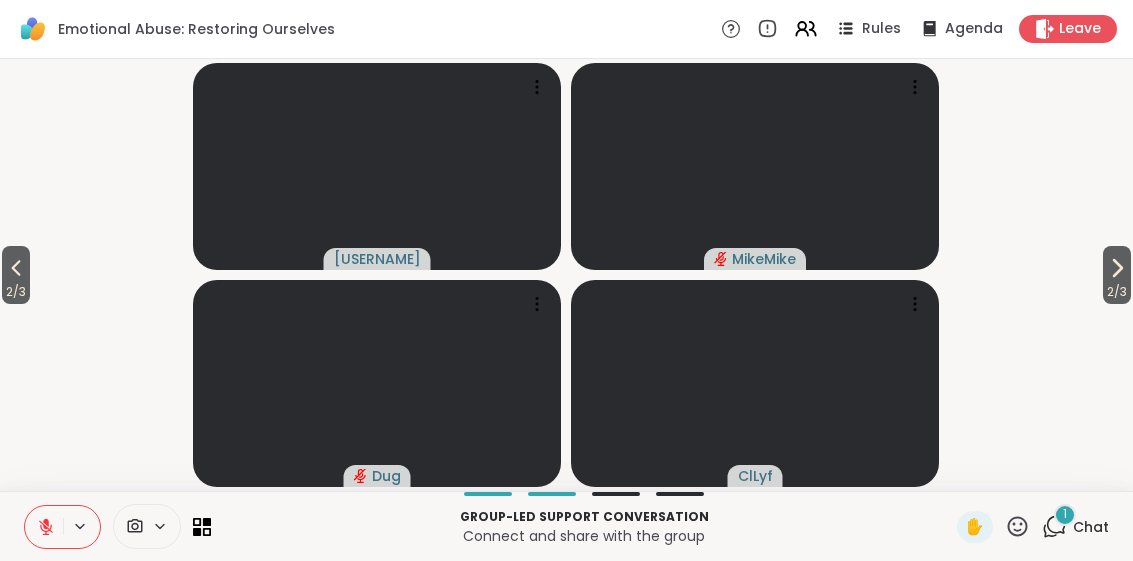 click on "2  /  3" at bounding box center [1117, 275] 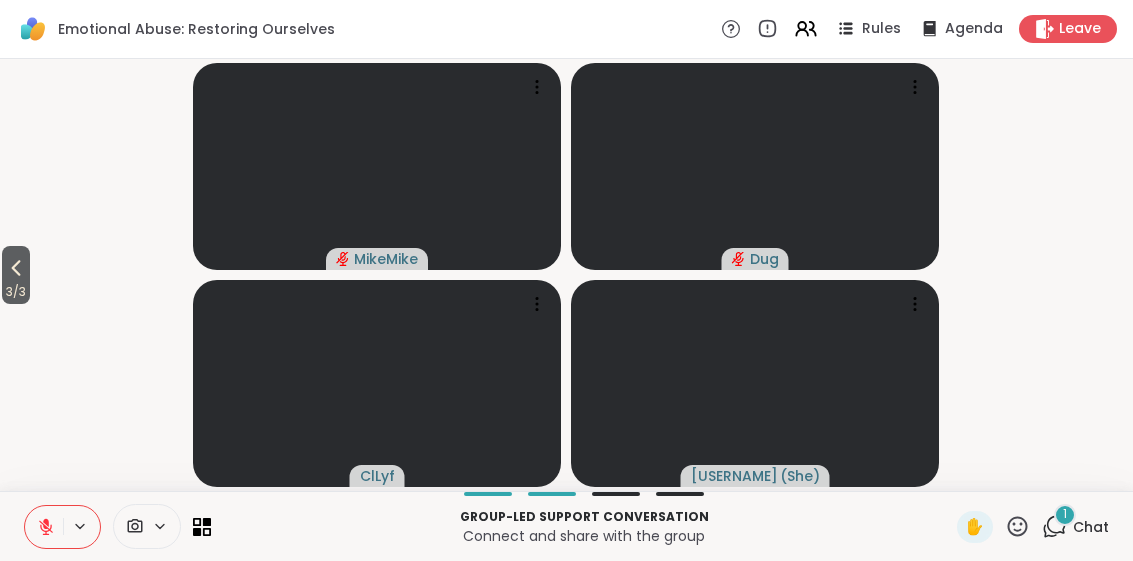 click 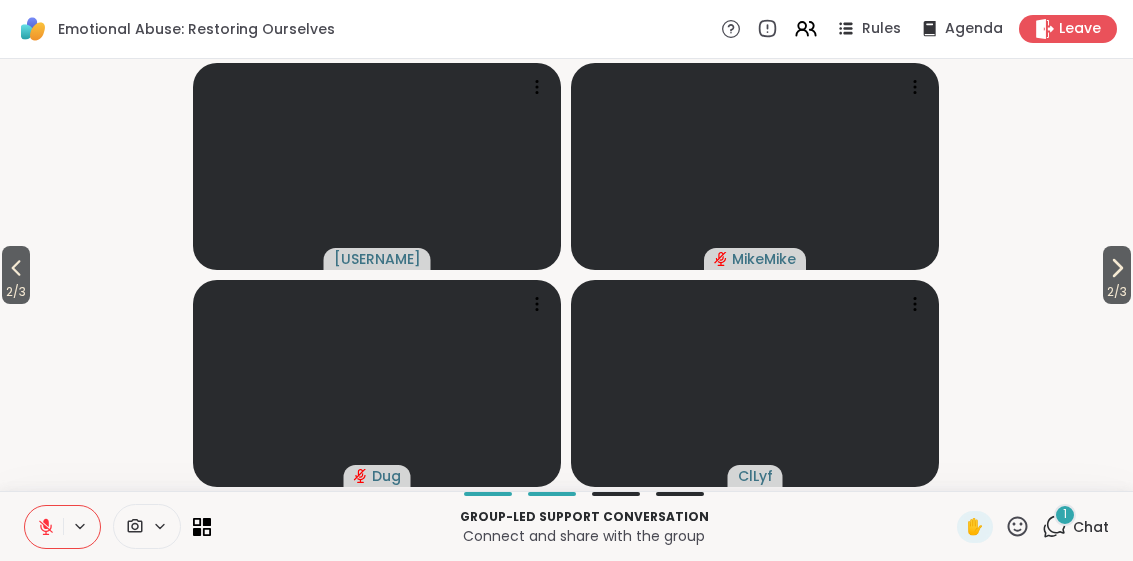 click on "Group-led support conversation Connect and share with the group ✋ 1 Chat" at bounding box center [566, 526] 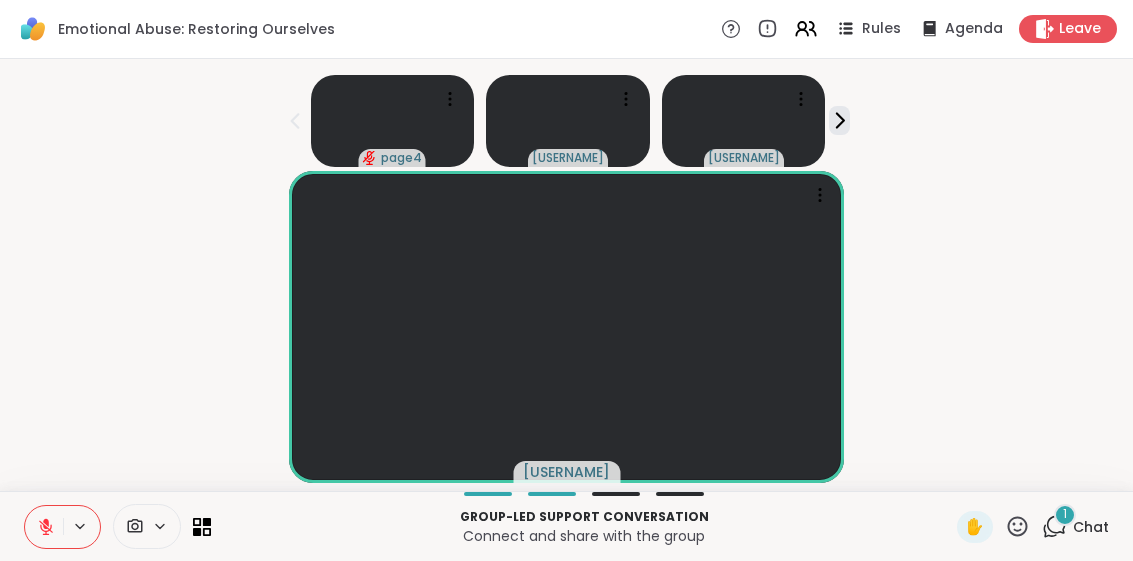 click 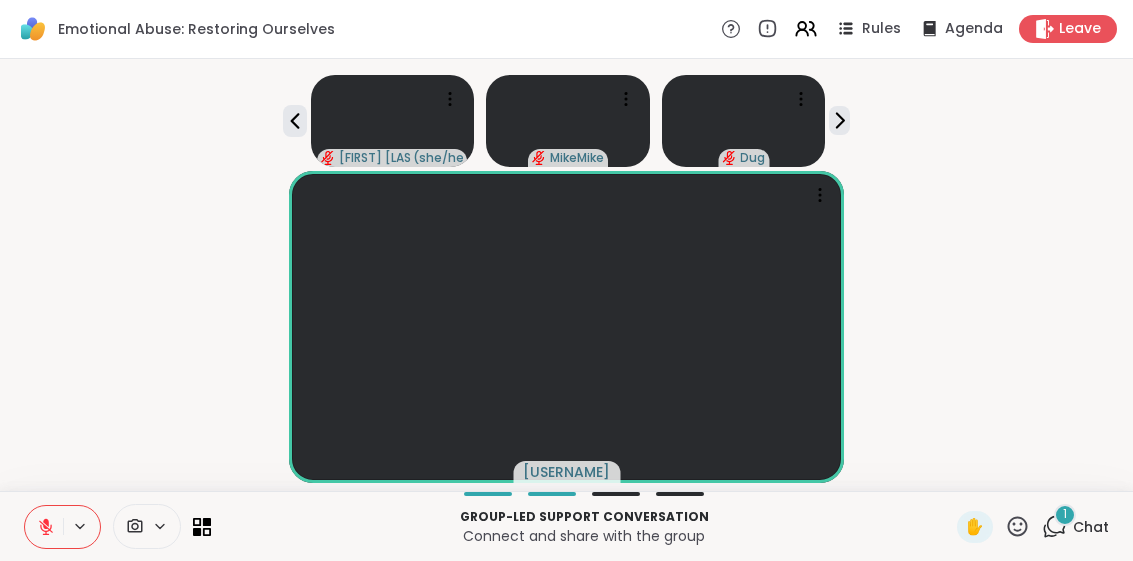 click on "Connect and share with the group" at bounding box center [584, 536] 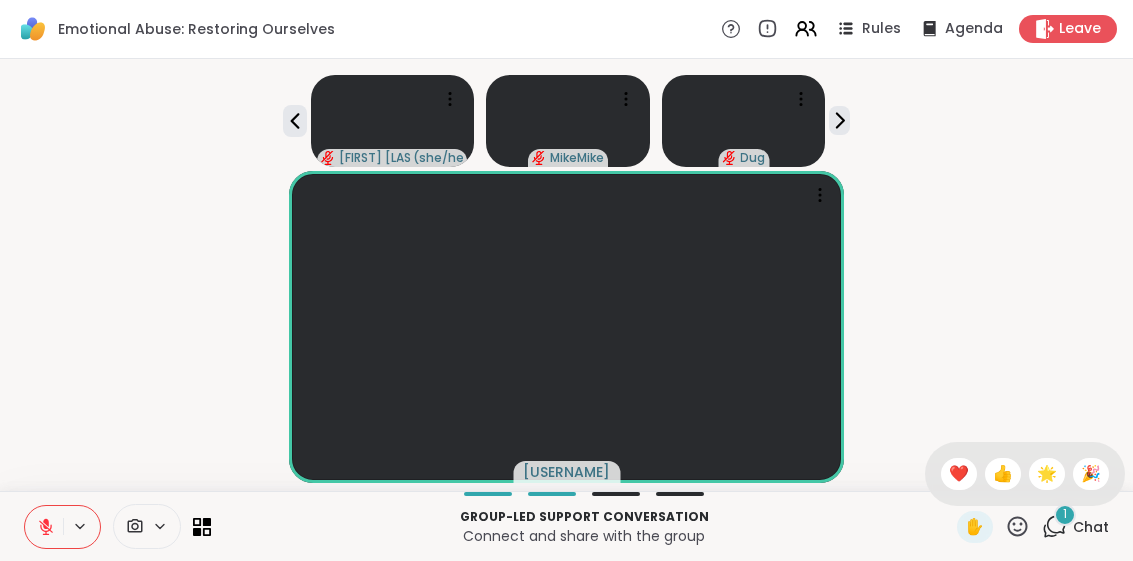 click on "[USERNAME]" at bounding box center [566, 327] 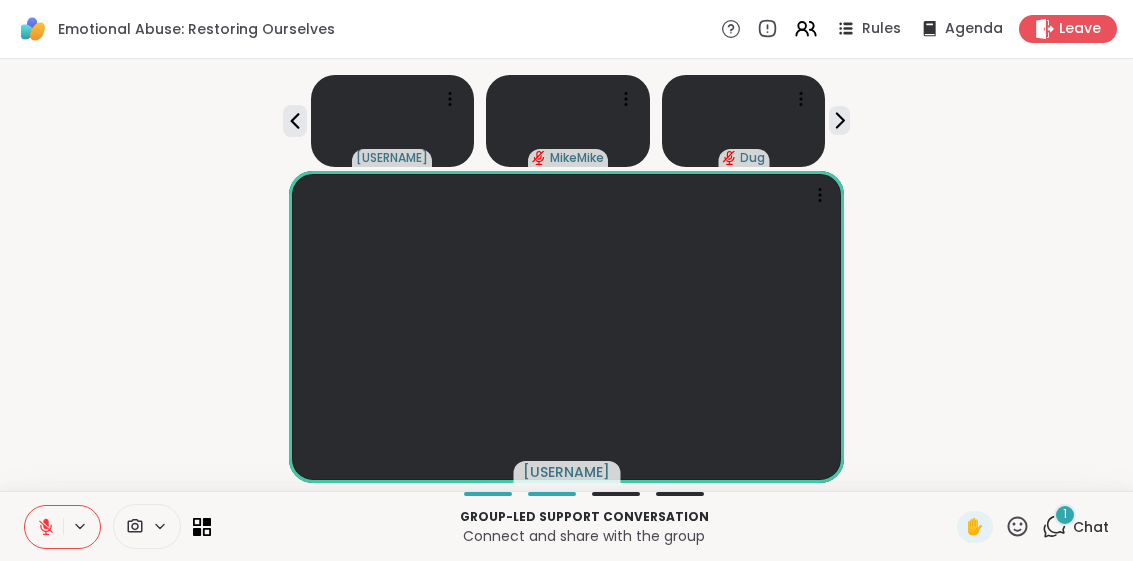 click on "1 Chat" at bounding box center [1075, 527] 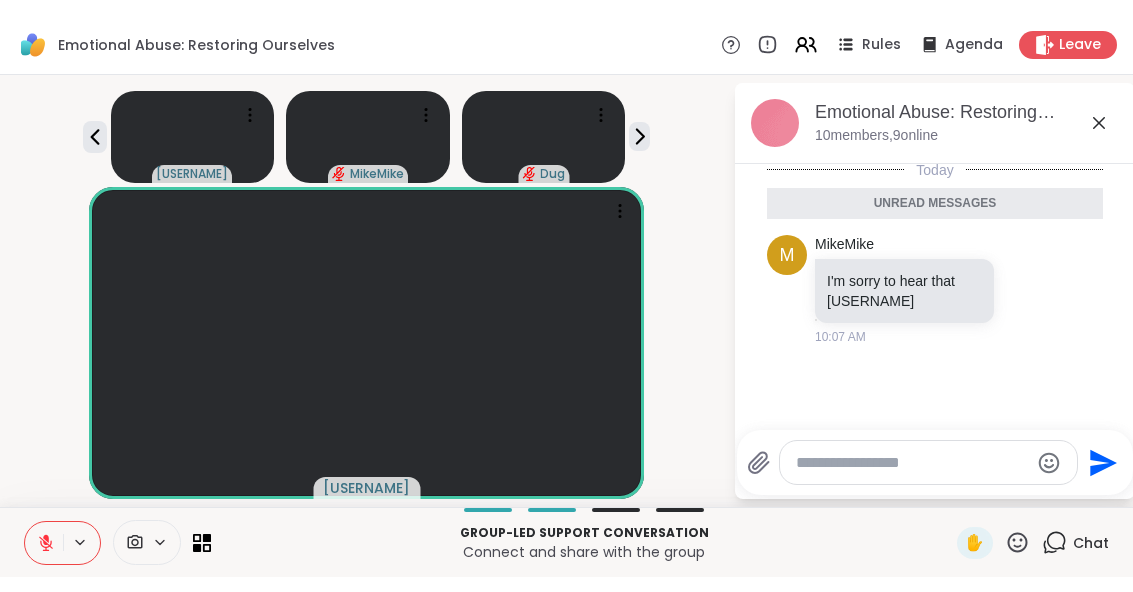 scroll, scrollTop: 4, scrollLeft: 0, axis: vertical 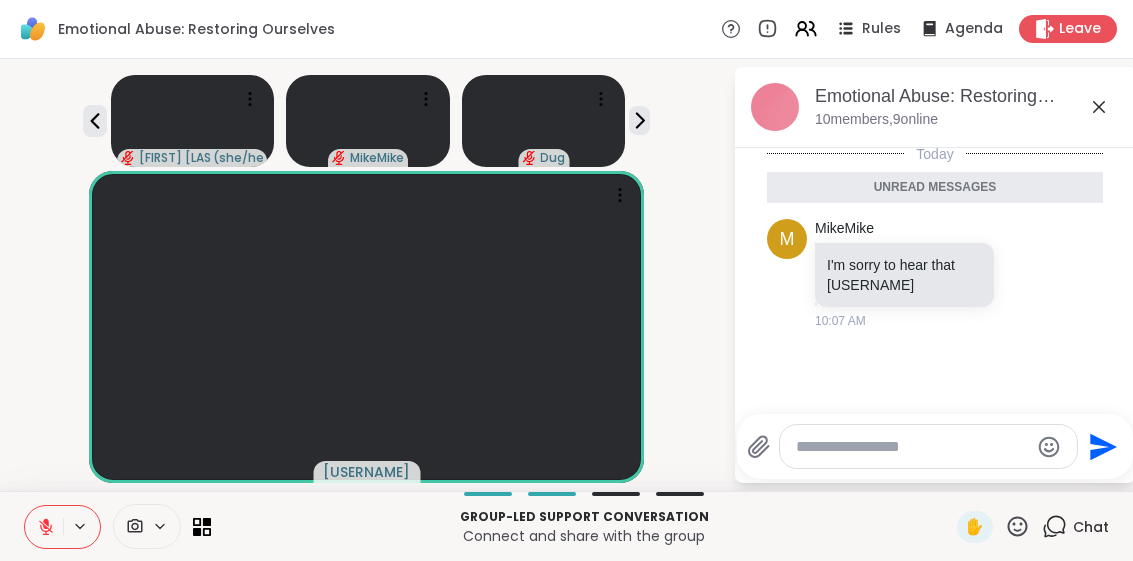 click 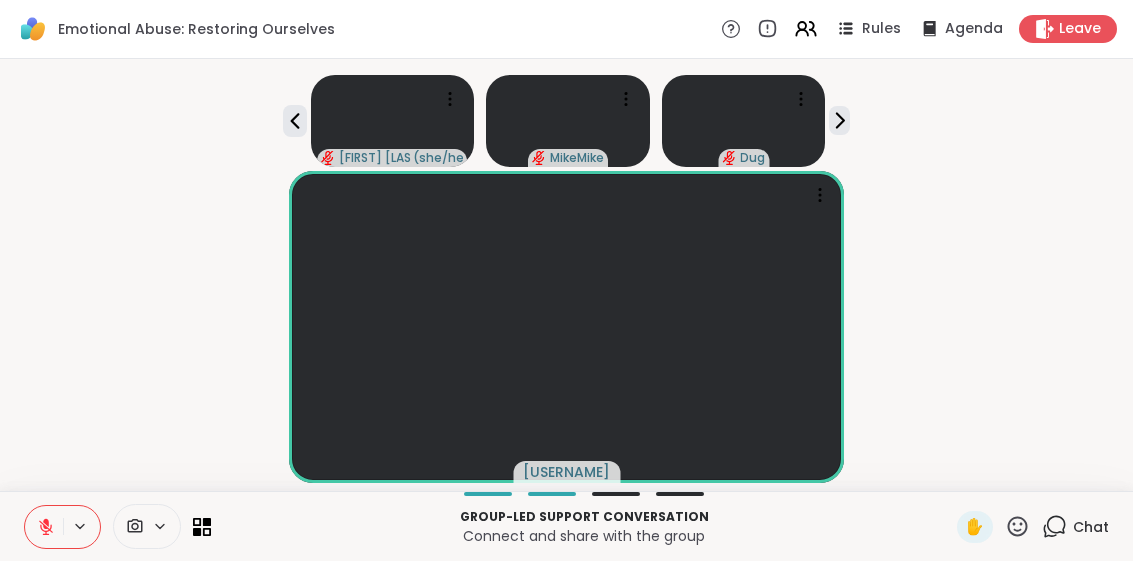click on "[FIRST] [LAST] ( she/her ) [USERNAME]" at bounding box center [566, 117] 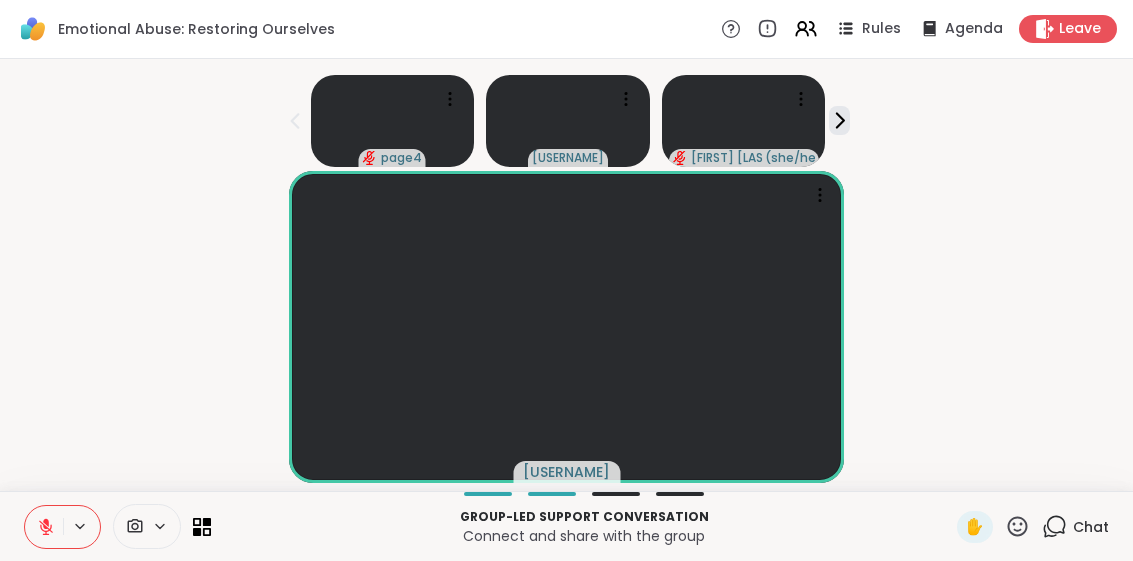 click 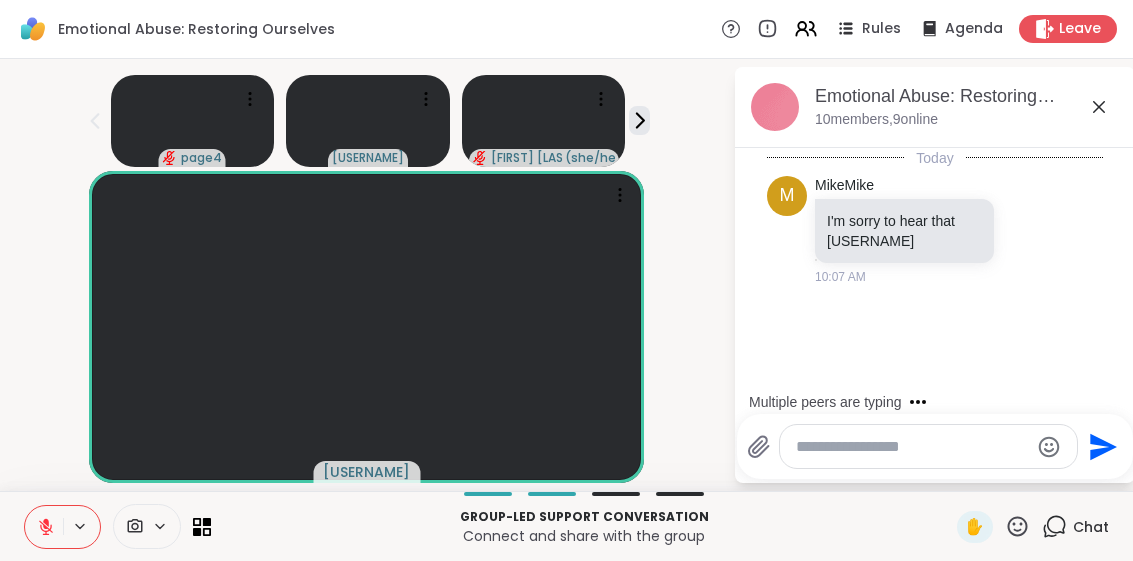 click at bounding box center (912, 447) 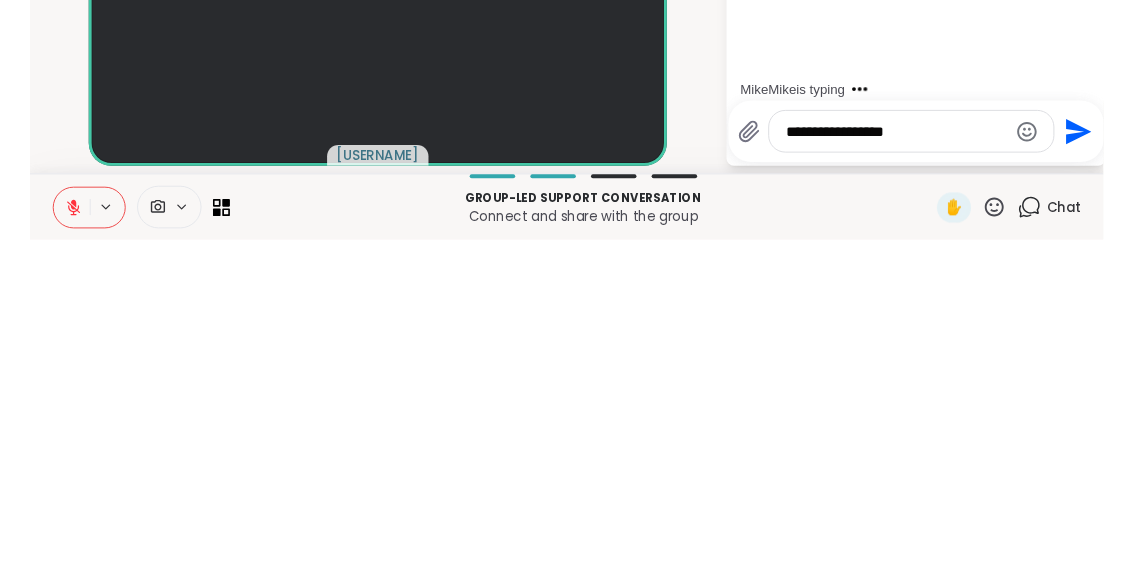 scroll, scrollTop: 27, scrollLeft: 0, axis: vertical 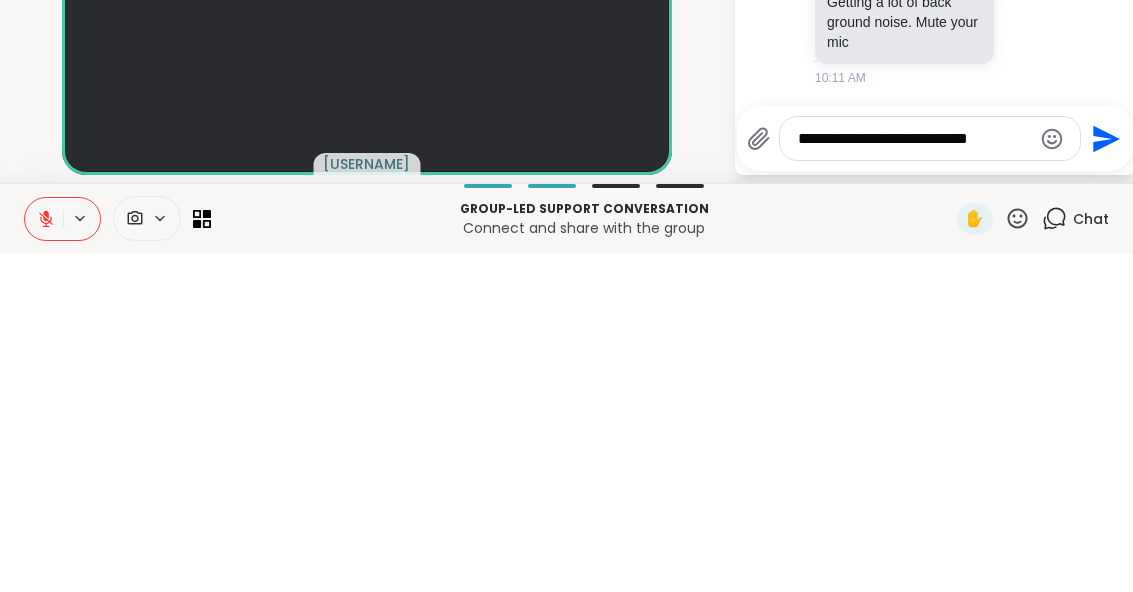 type on "**********" 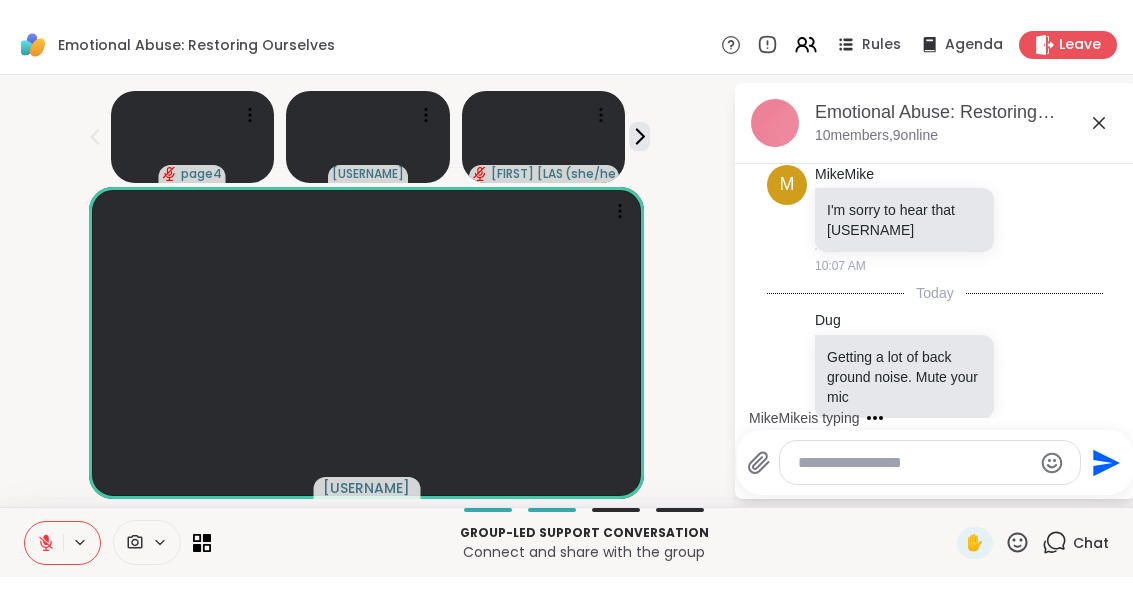 scroll, scrollTop: 184, scrollLeft: 0, axis: vertical 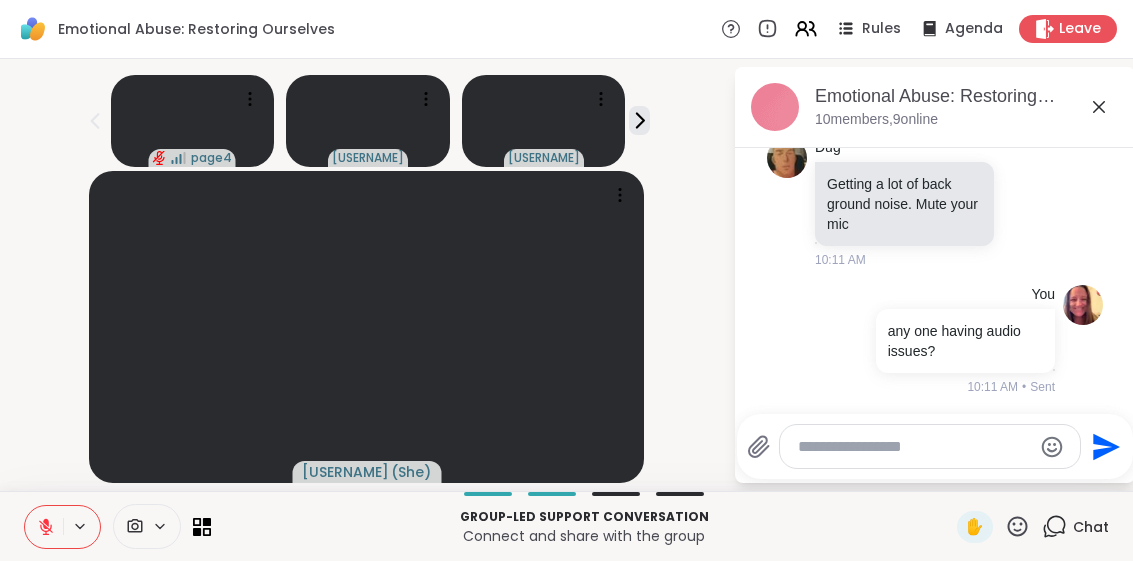 click at bounding box center [930, 446] 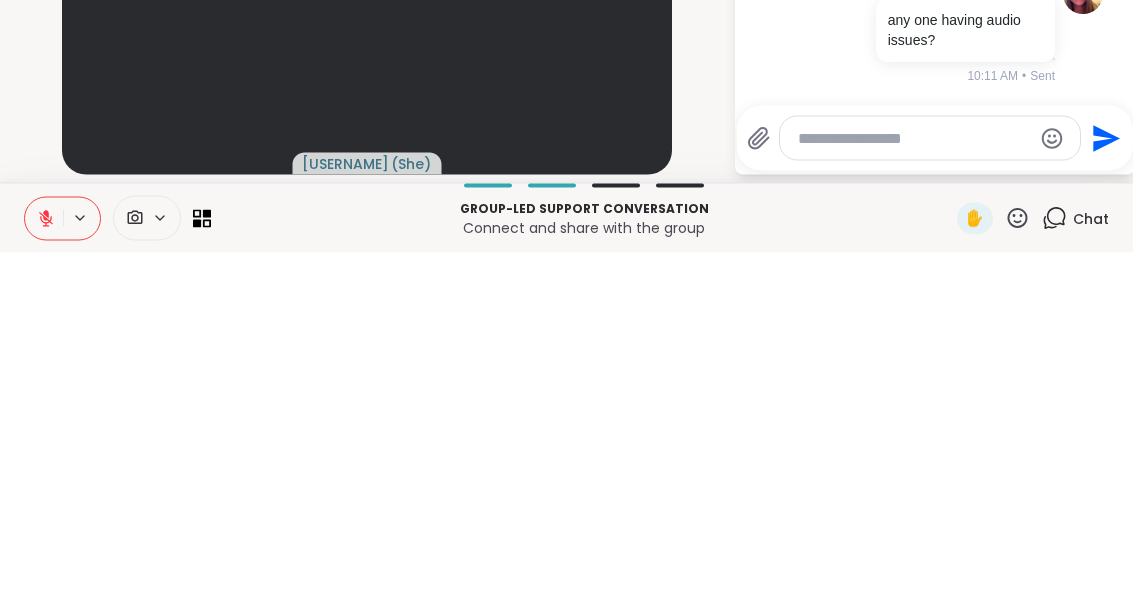 scroll, scrollTop: 153, scrollLeft: 0, axis: vertical 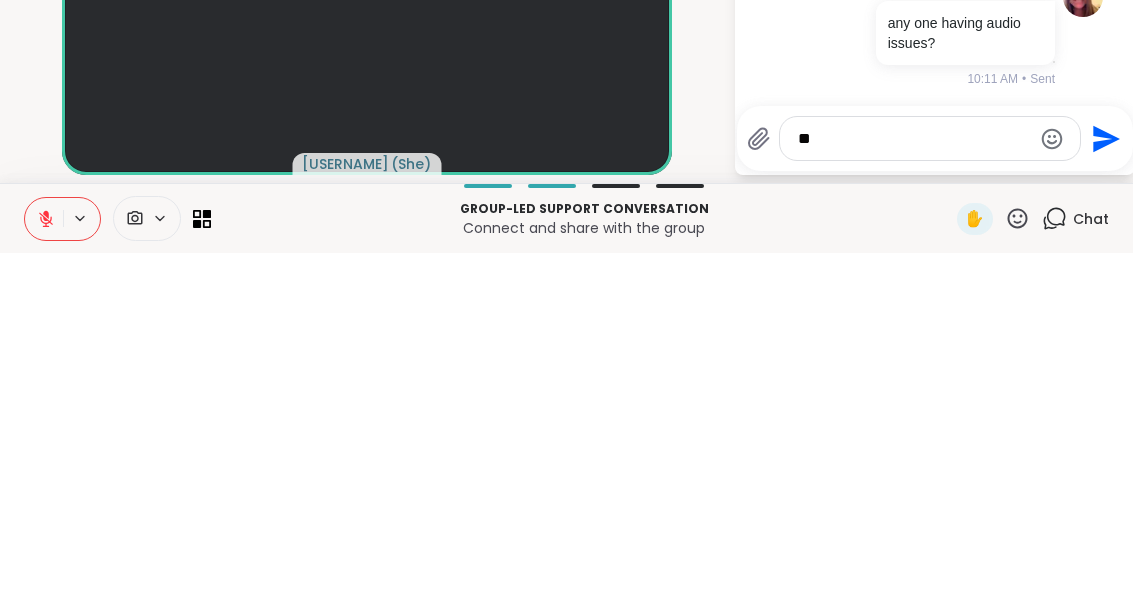 type on "*" 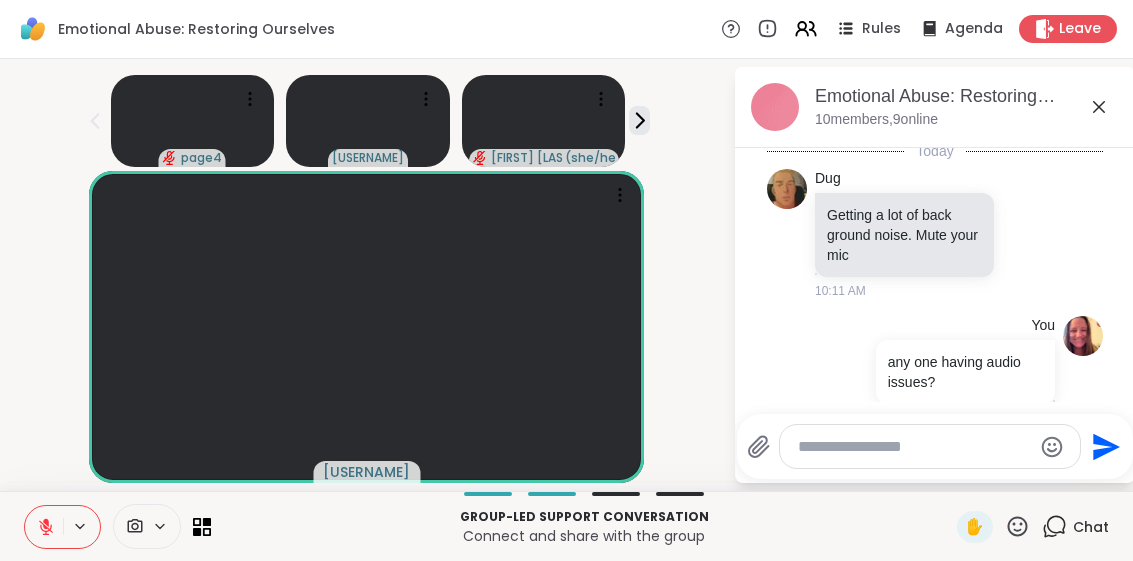 click at bounding box center [44, 527] 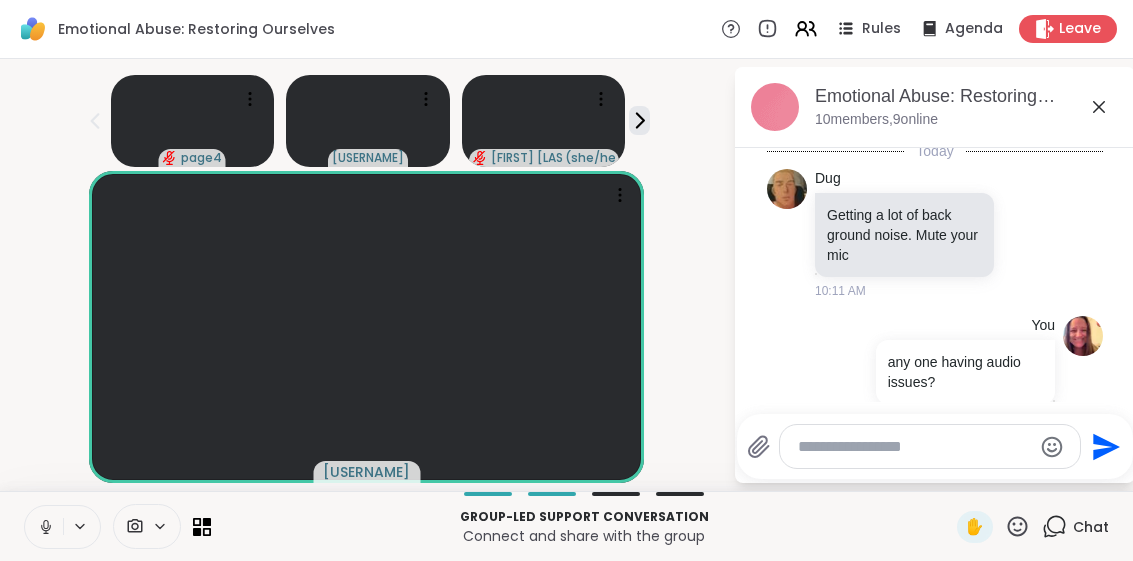 click at bounding box center (44, 527) 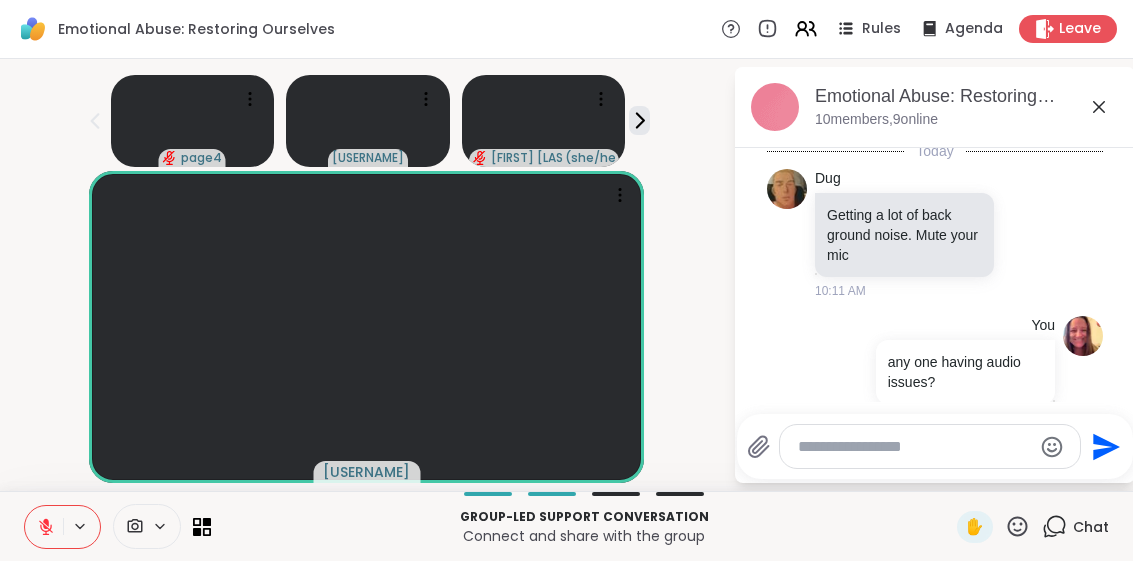 click at bounding box center [914, 447] 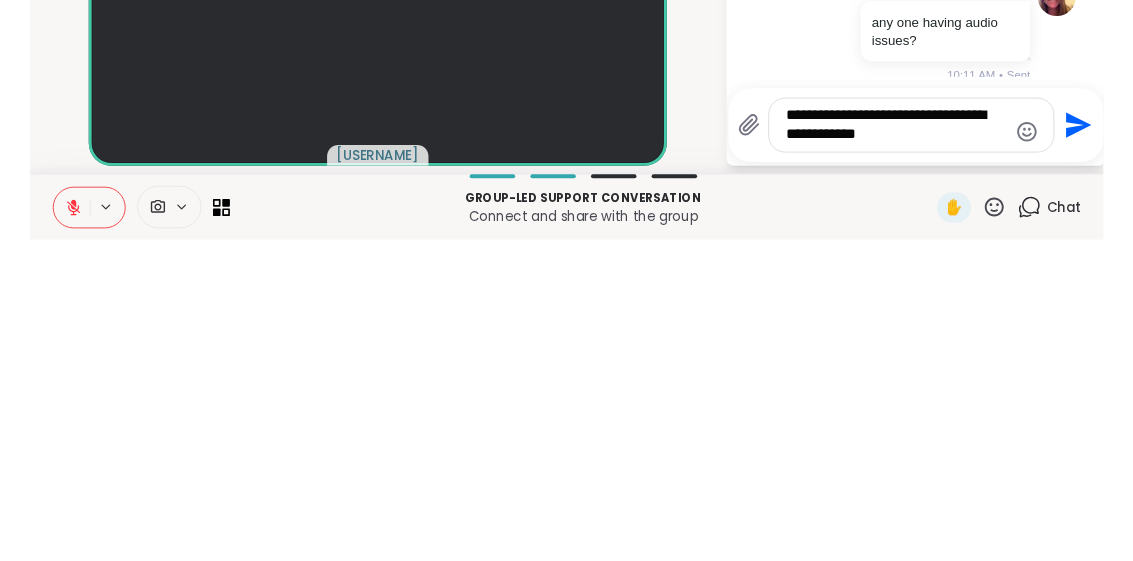 scroll, scrollTop: 432, scrollLeft: 0, axis: vertical 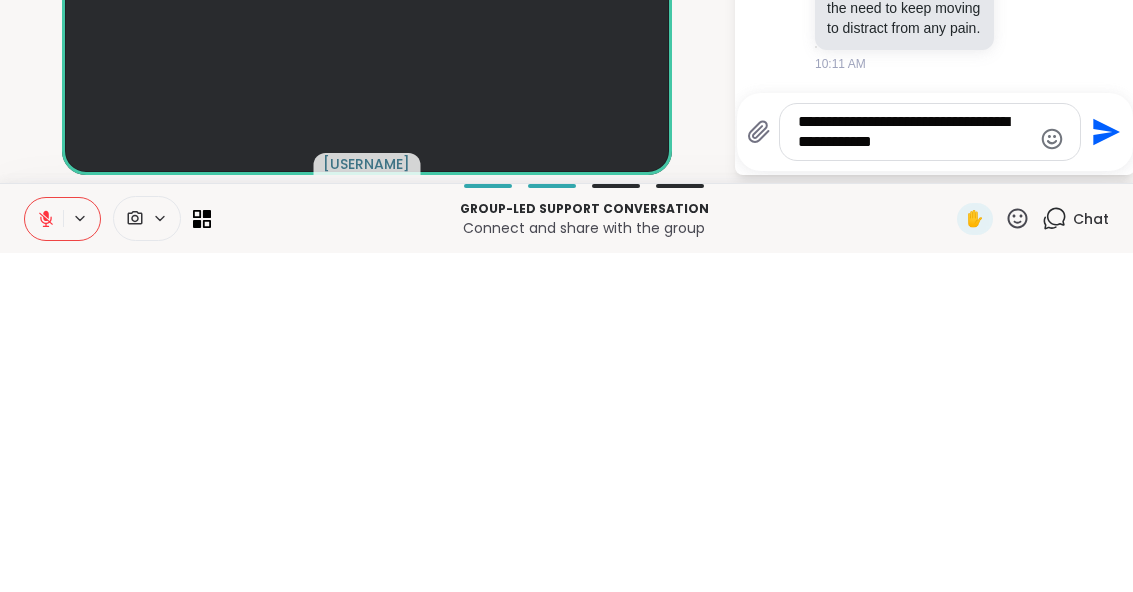 type on "**********" 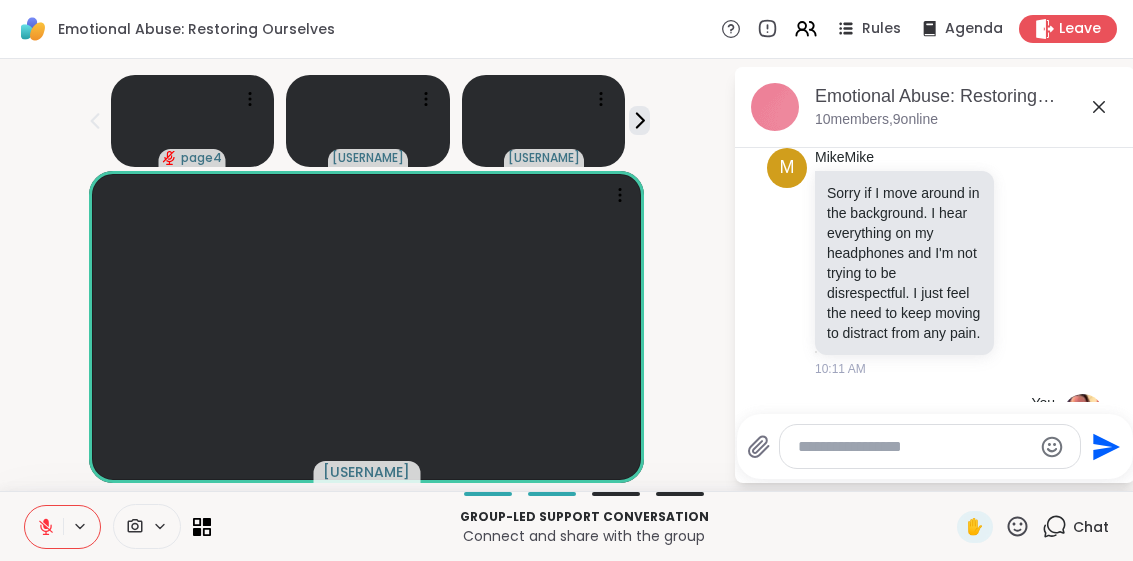 scroll, scrollTop: 445, scrollLeft: 0, axis: vertical 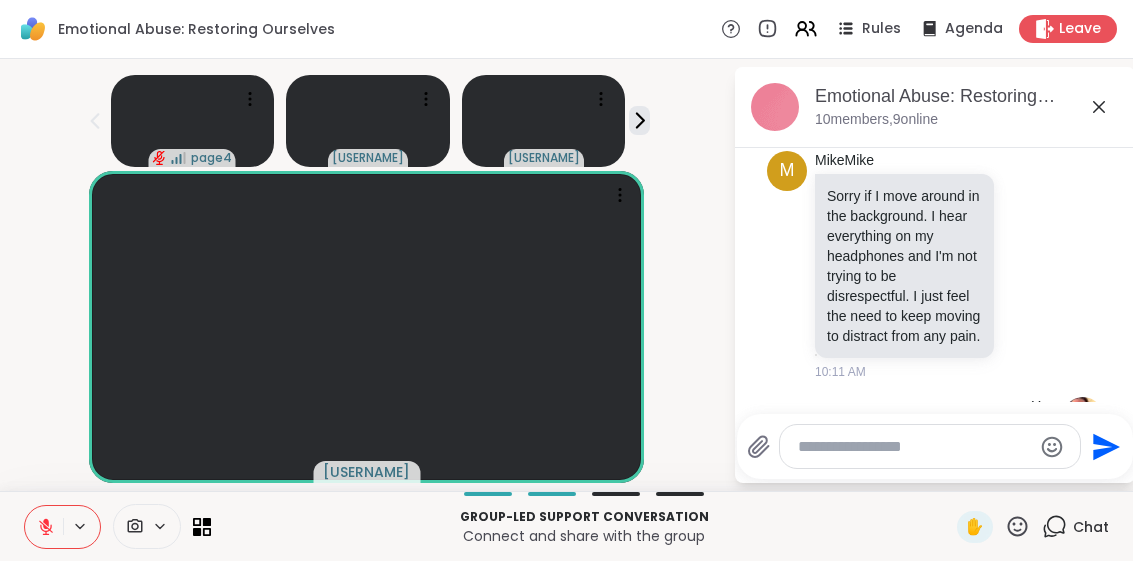 click 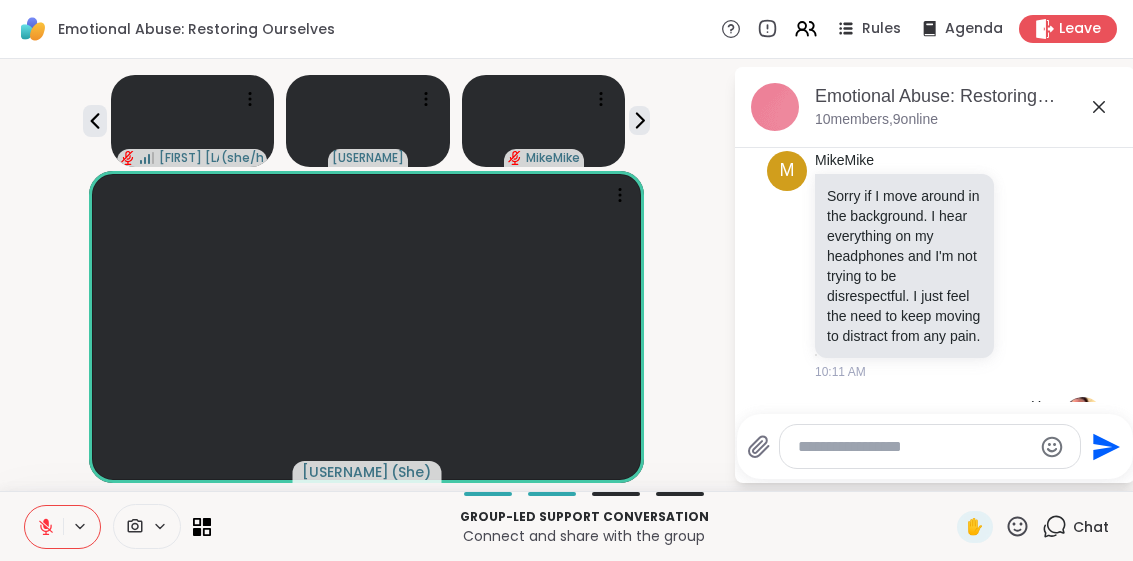 click 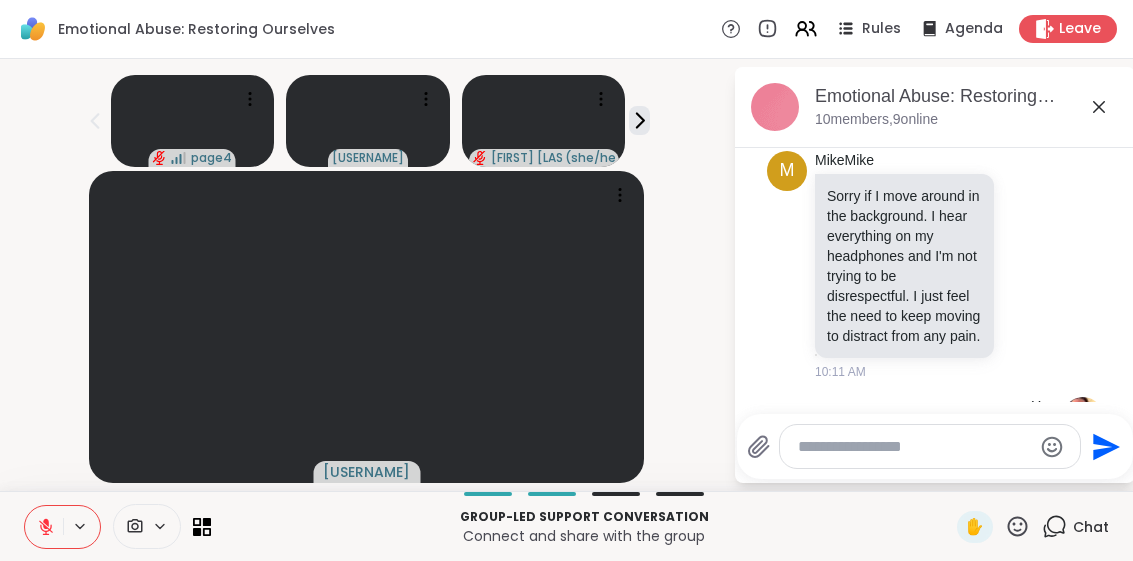 click 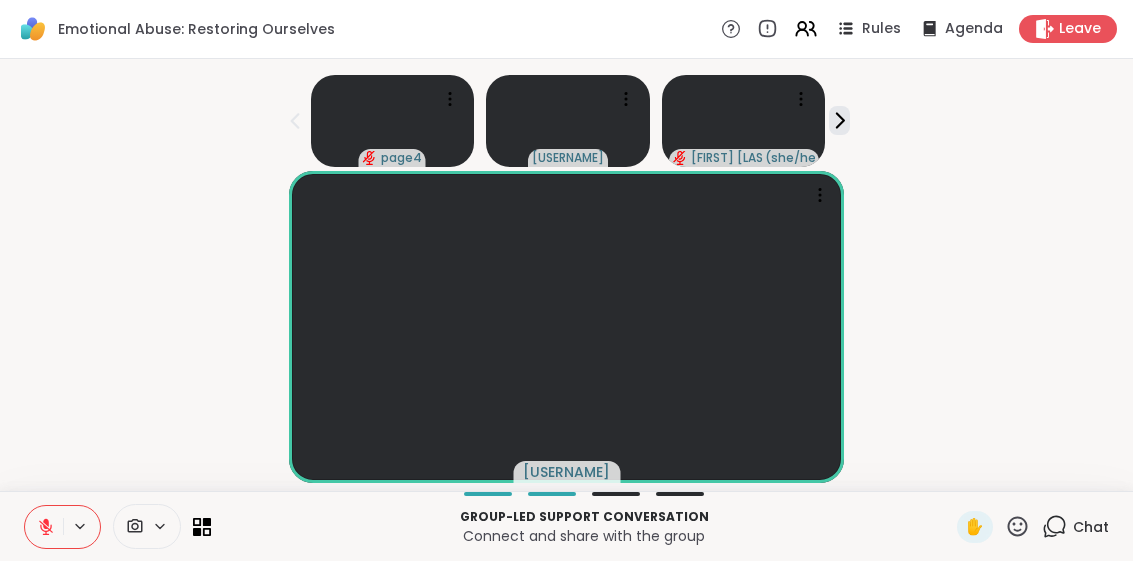 click 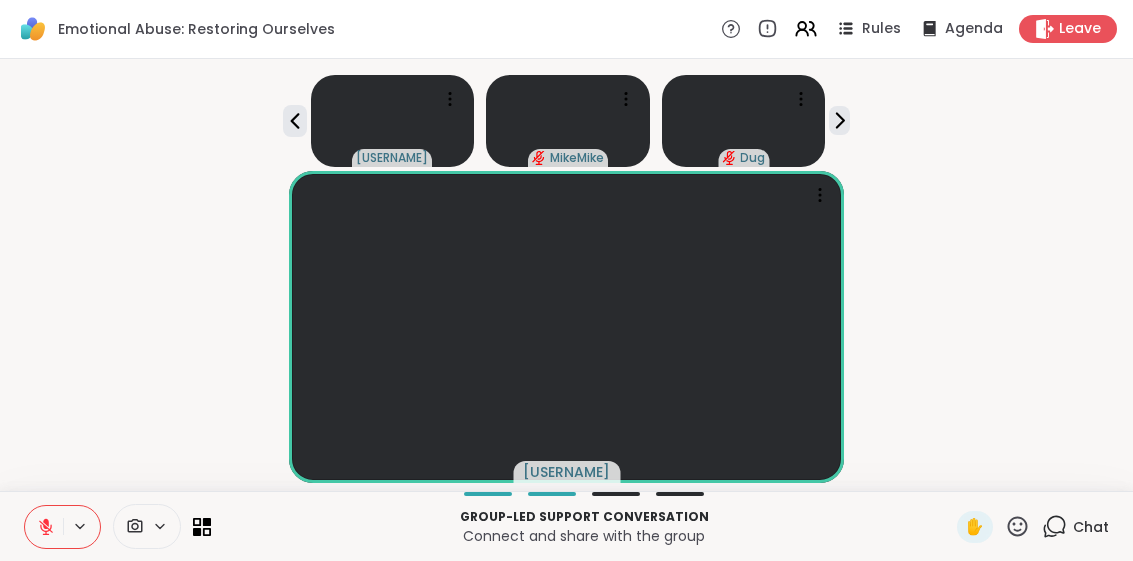 click on "Leave" at bounding box center (1080, 29) 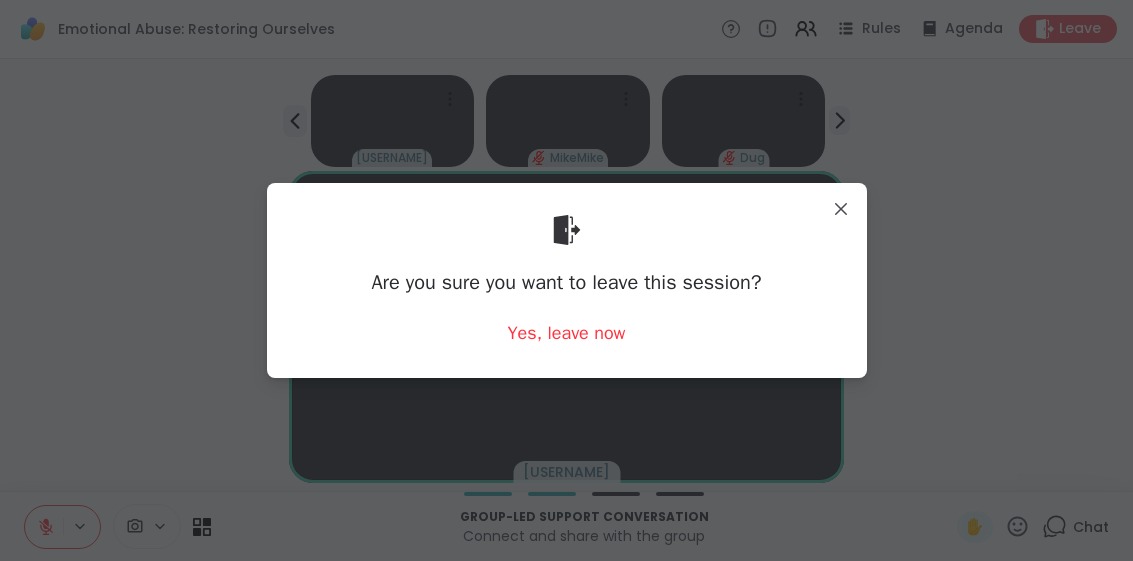 click on "Yes, leave now" at bounding box center (567, 333) 